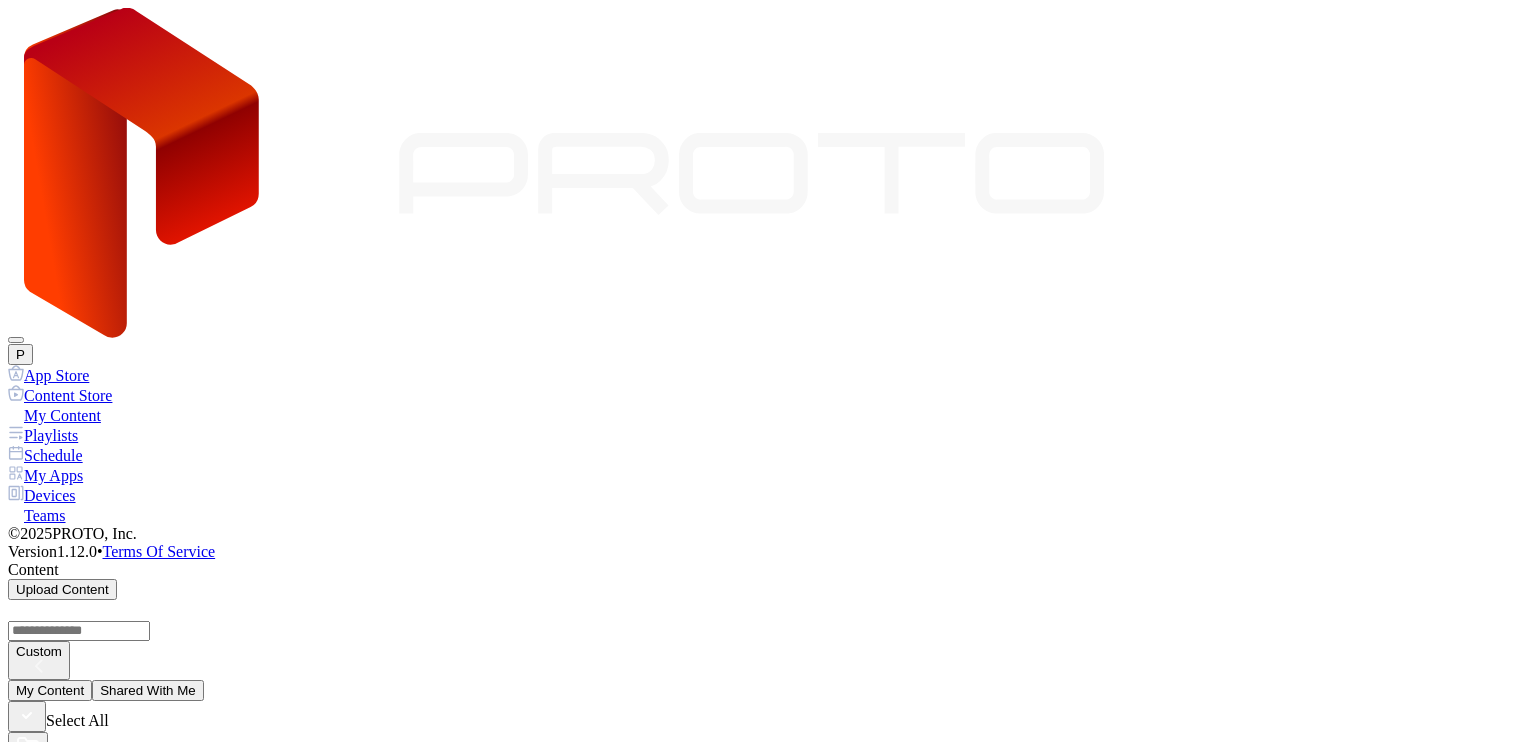 scroll, scrollTop: 0, scrollLeft: 0, axis: both 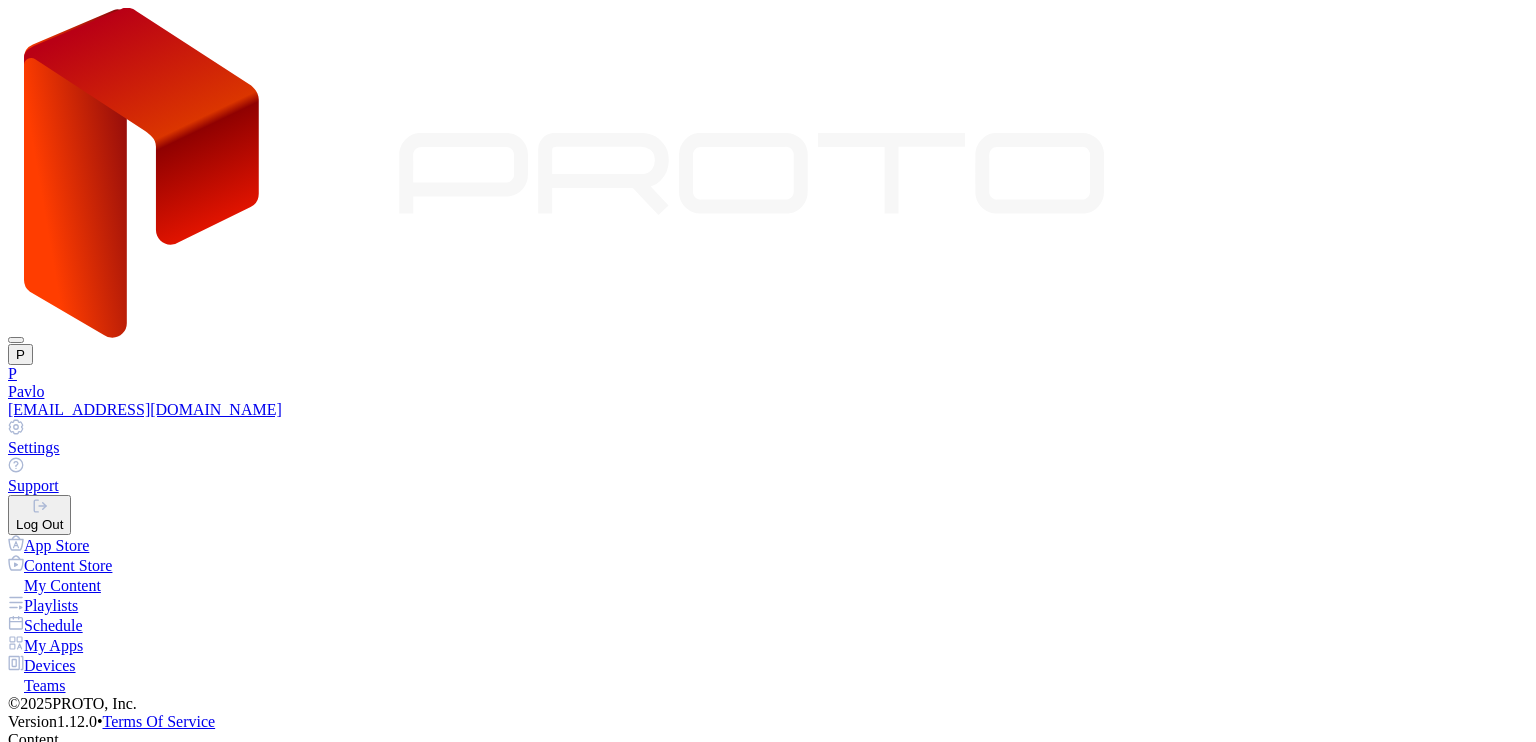 click on "Log Out" at bounding box center [39, 515] 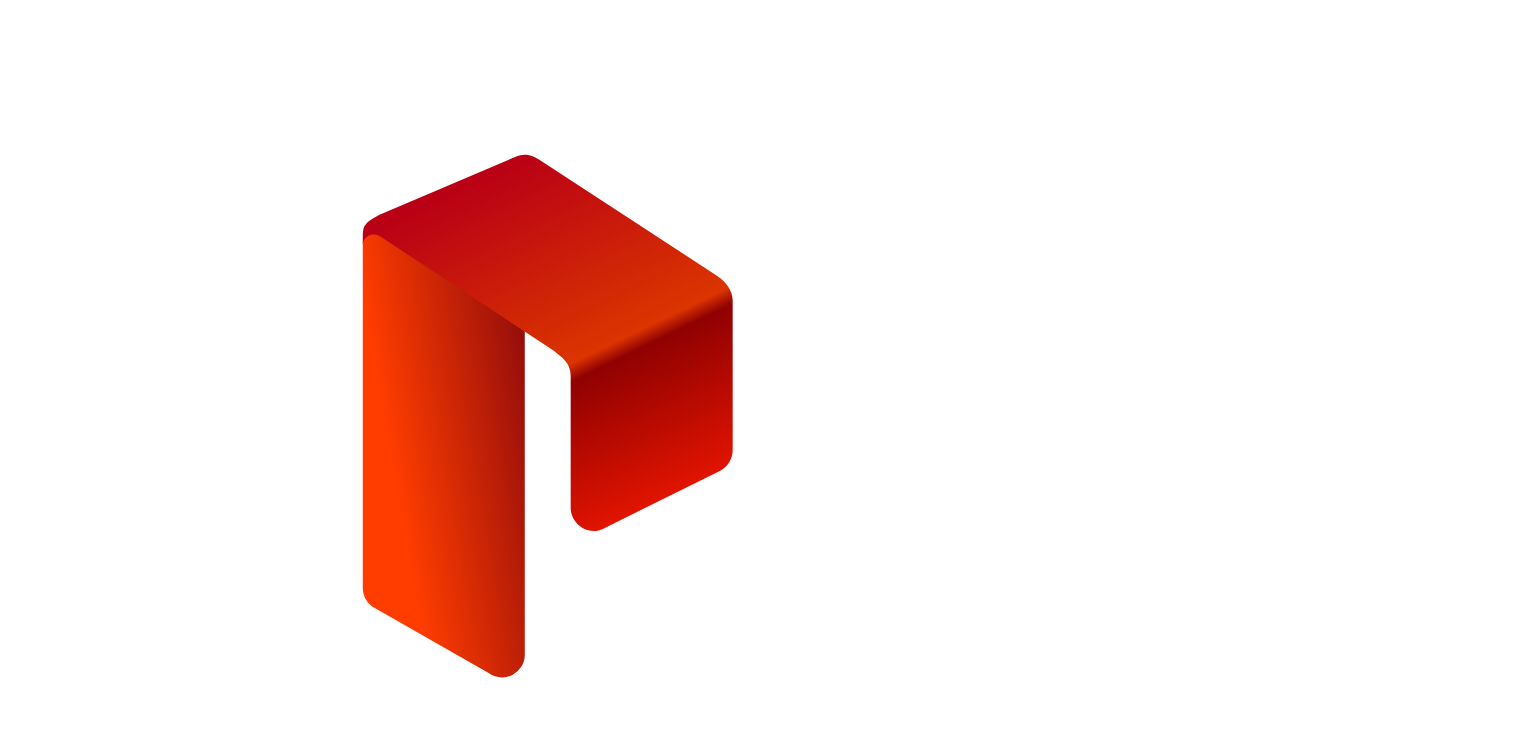 type on "**********" 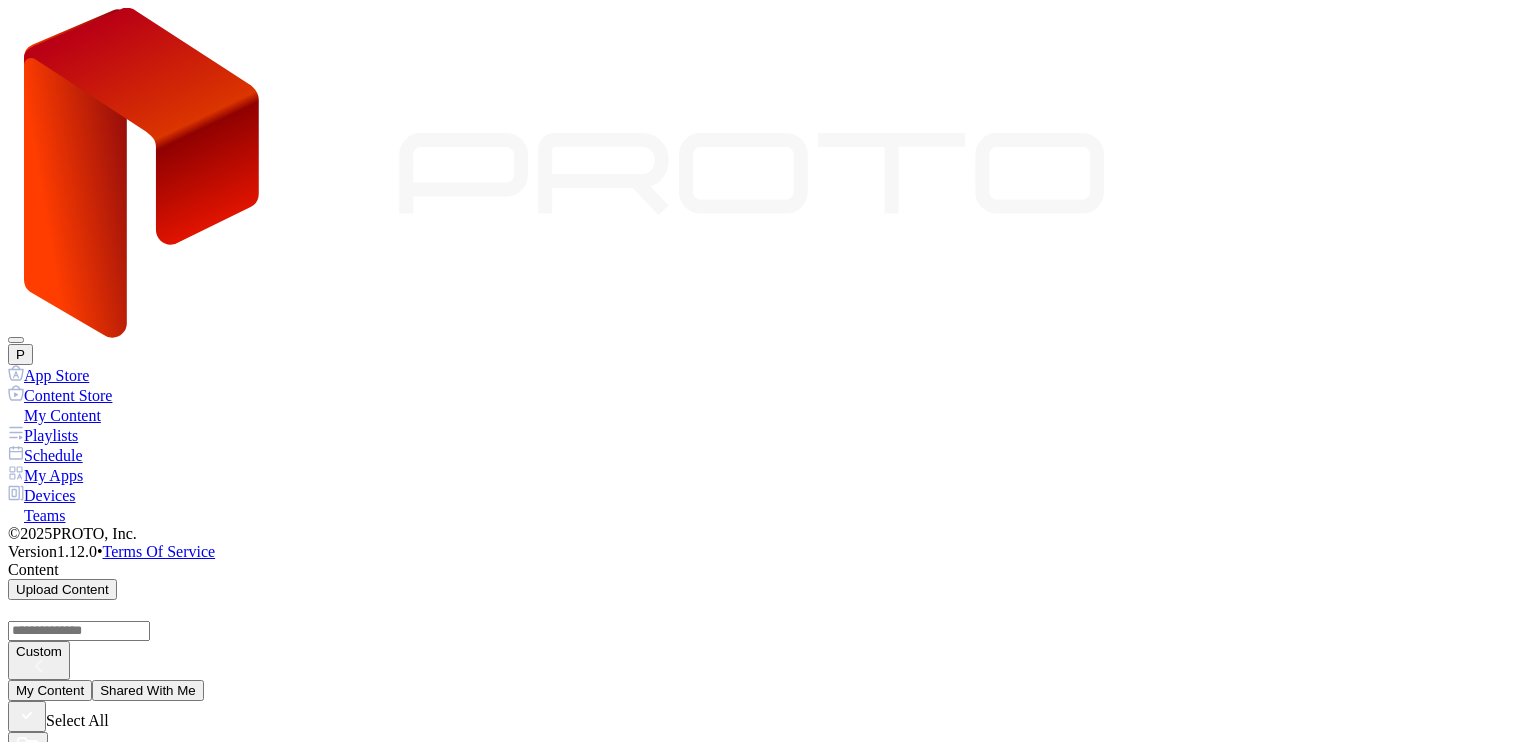 click on "Playlists" at bounding box center (768, 435) 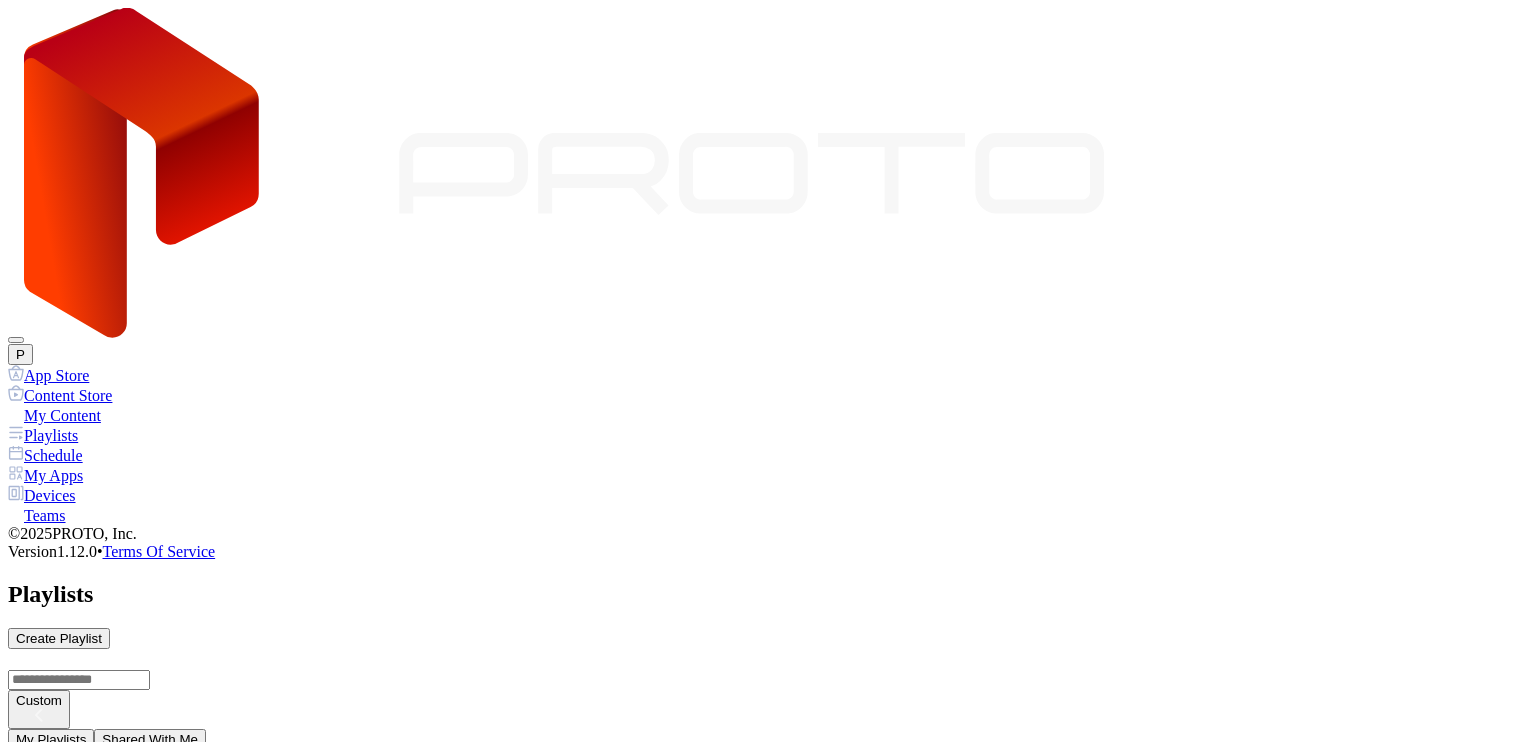 click on "My Apps" at bounding box center [768, 475] 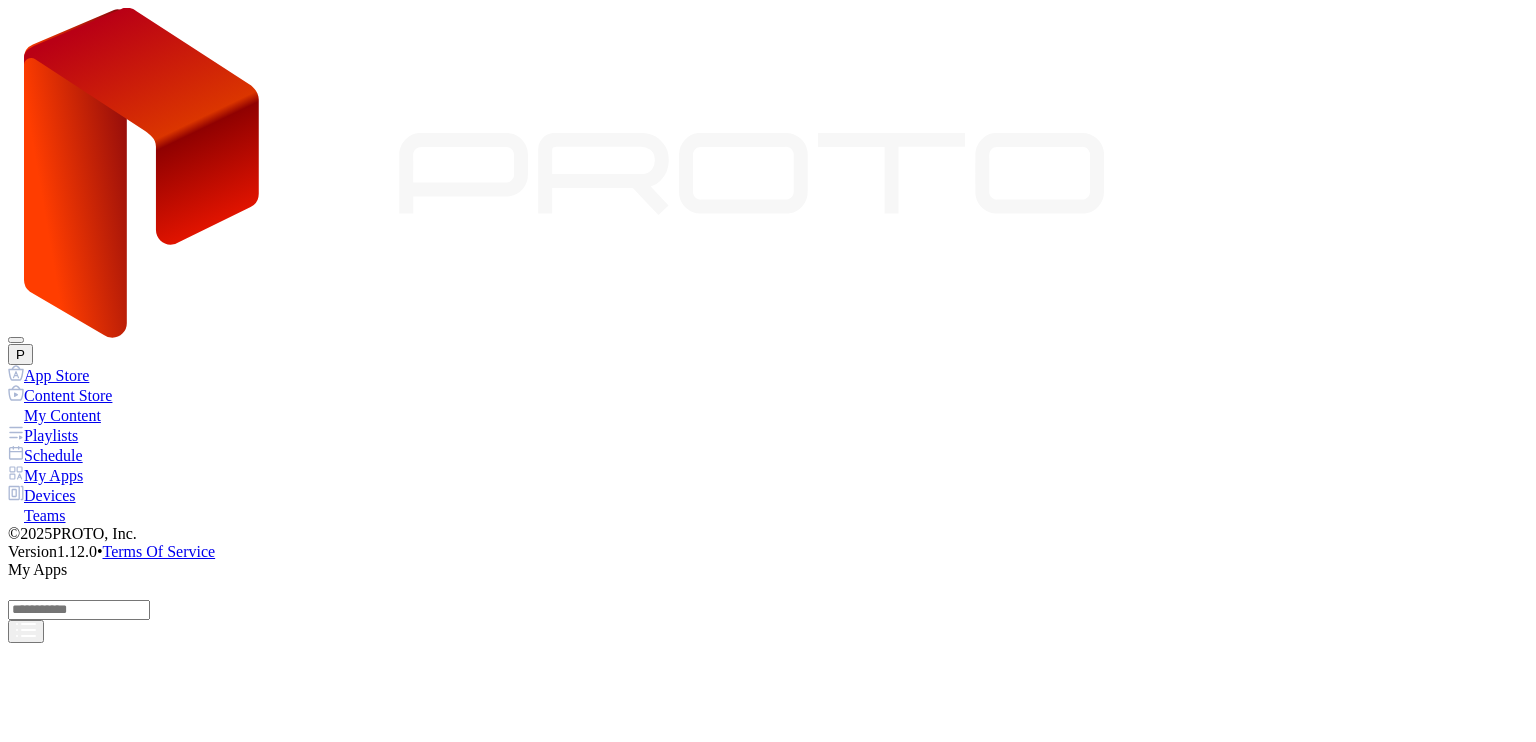 click on "Devices" at bounding box center [768, 495] 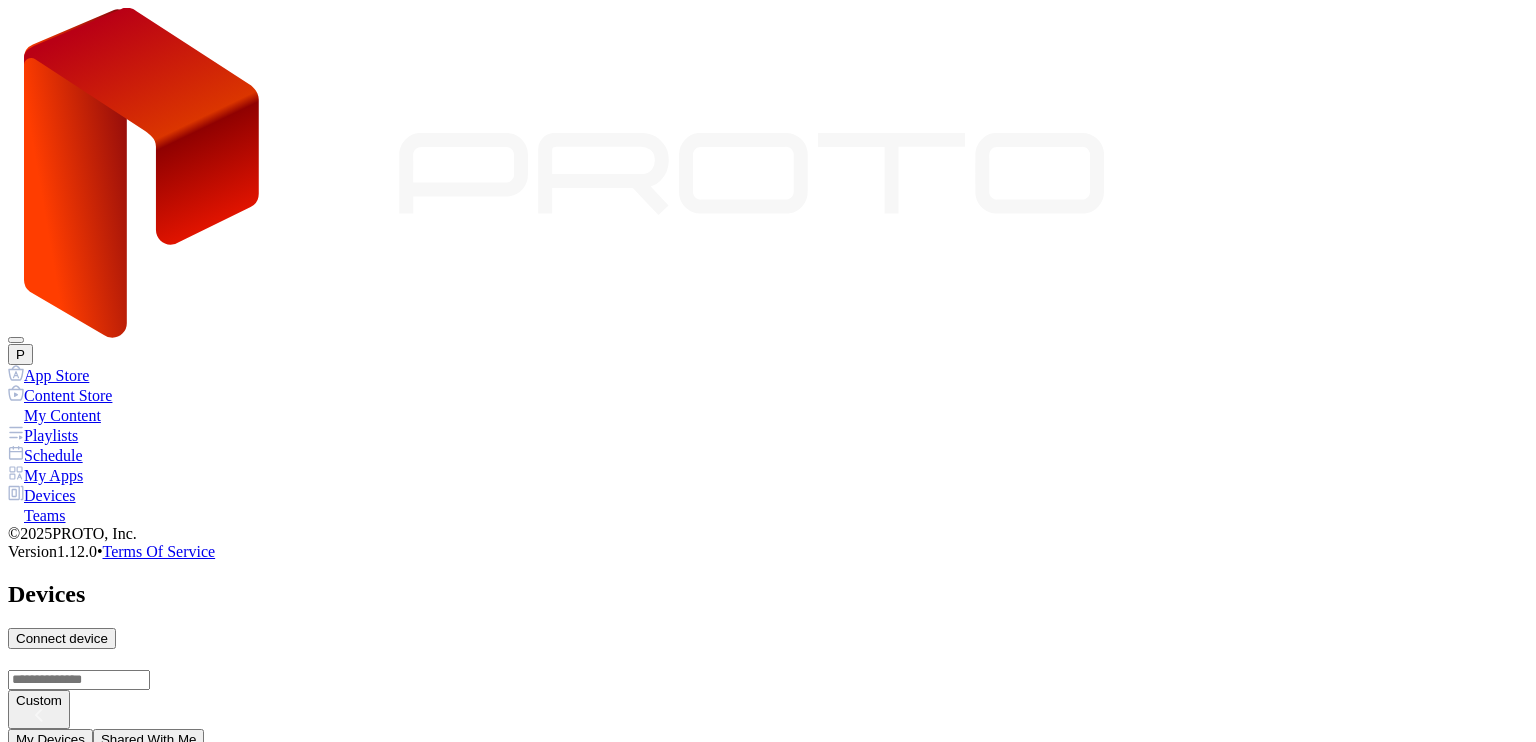 click on "P" at bounding box center [20, 354] 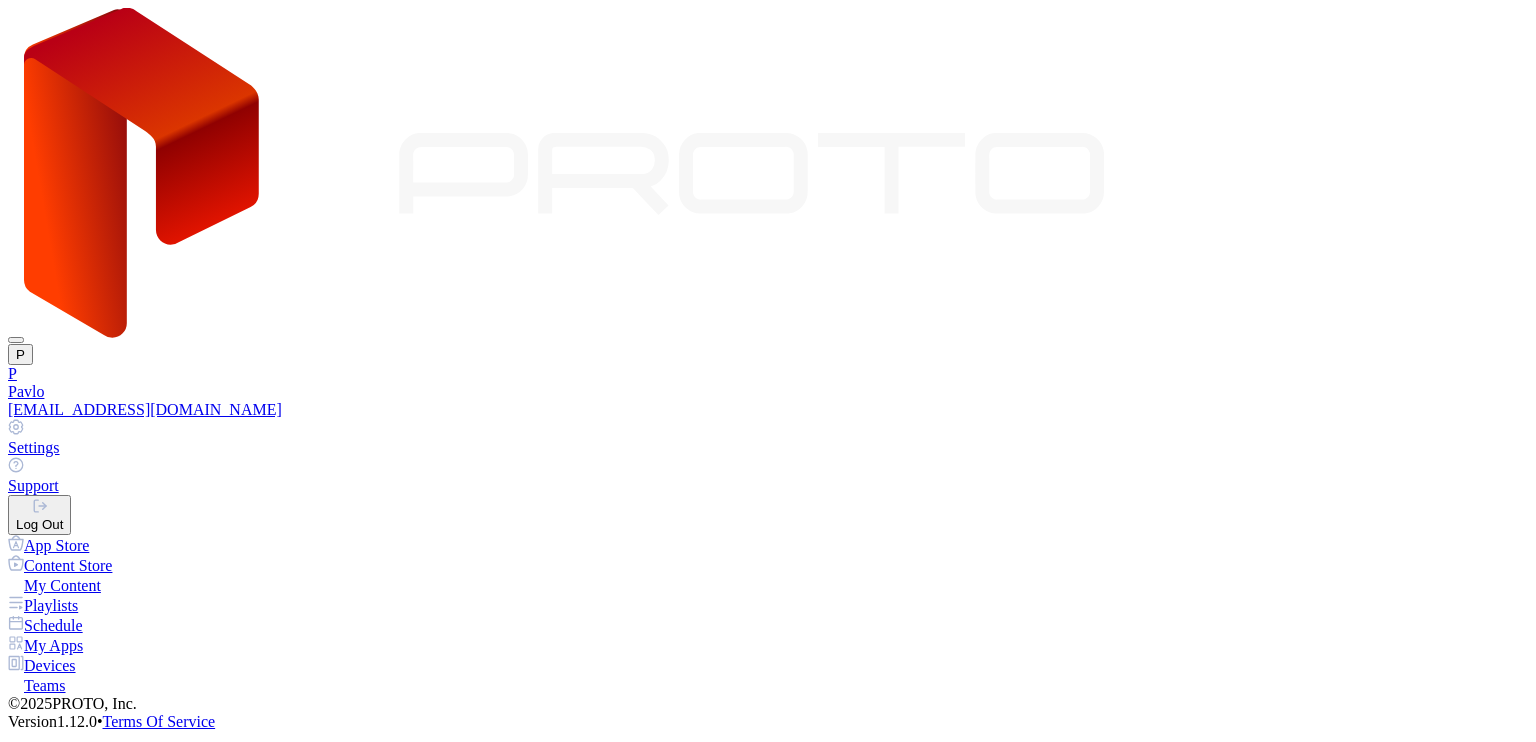 click on "Log Out" at bounding box center (39, 515) 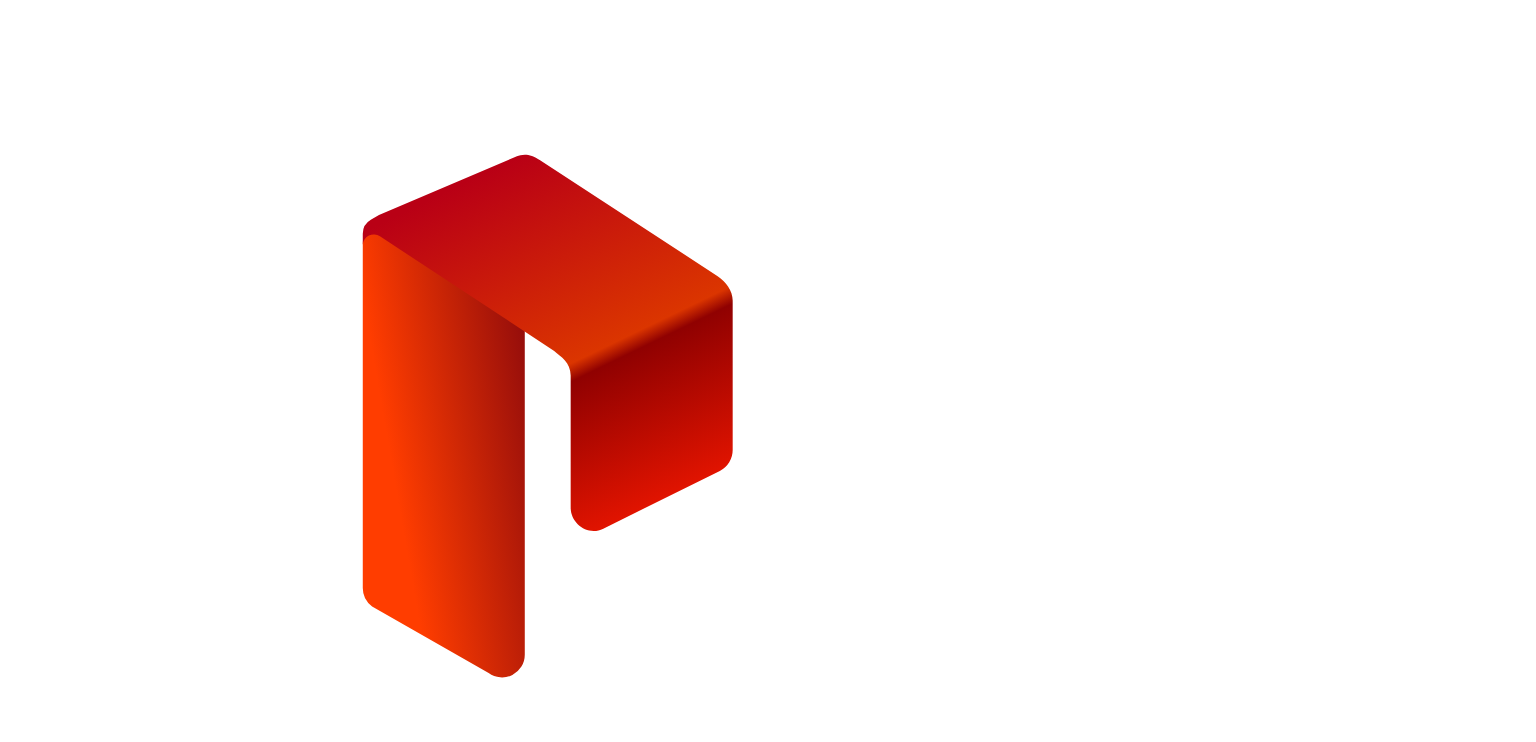 click on "**********" at bounding box center [79, 1206] 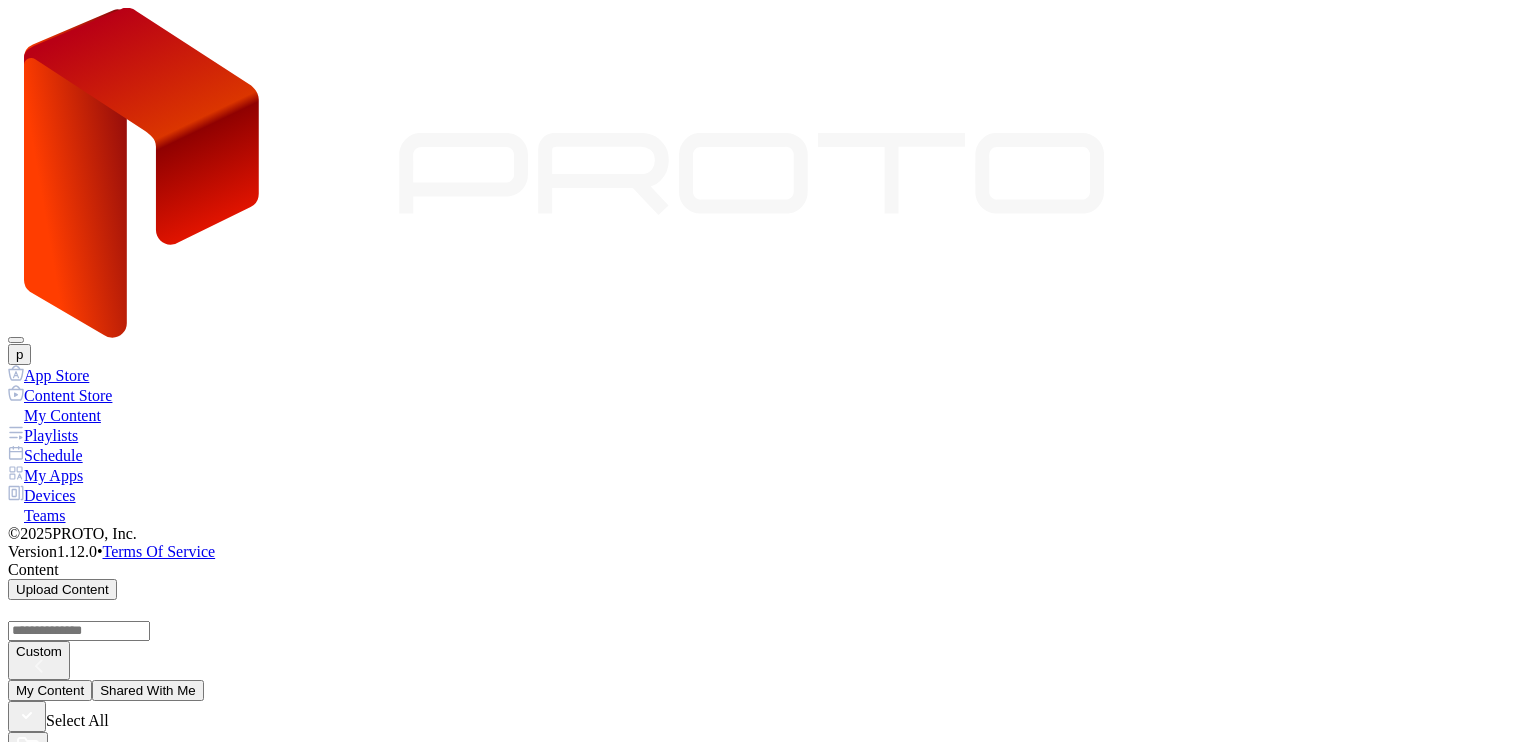 scroll, scrollTop: 0, scrollLeft: 0, axis: both 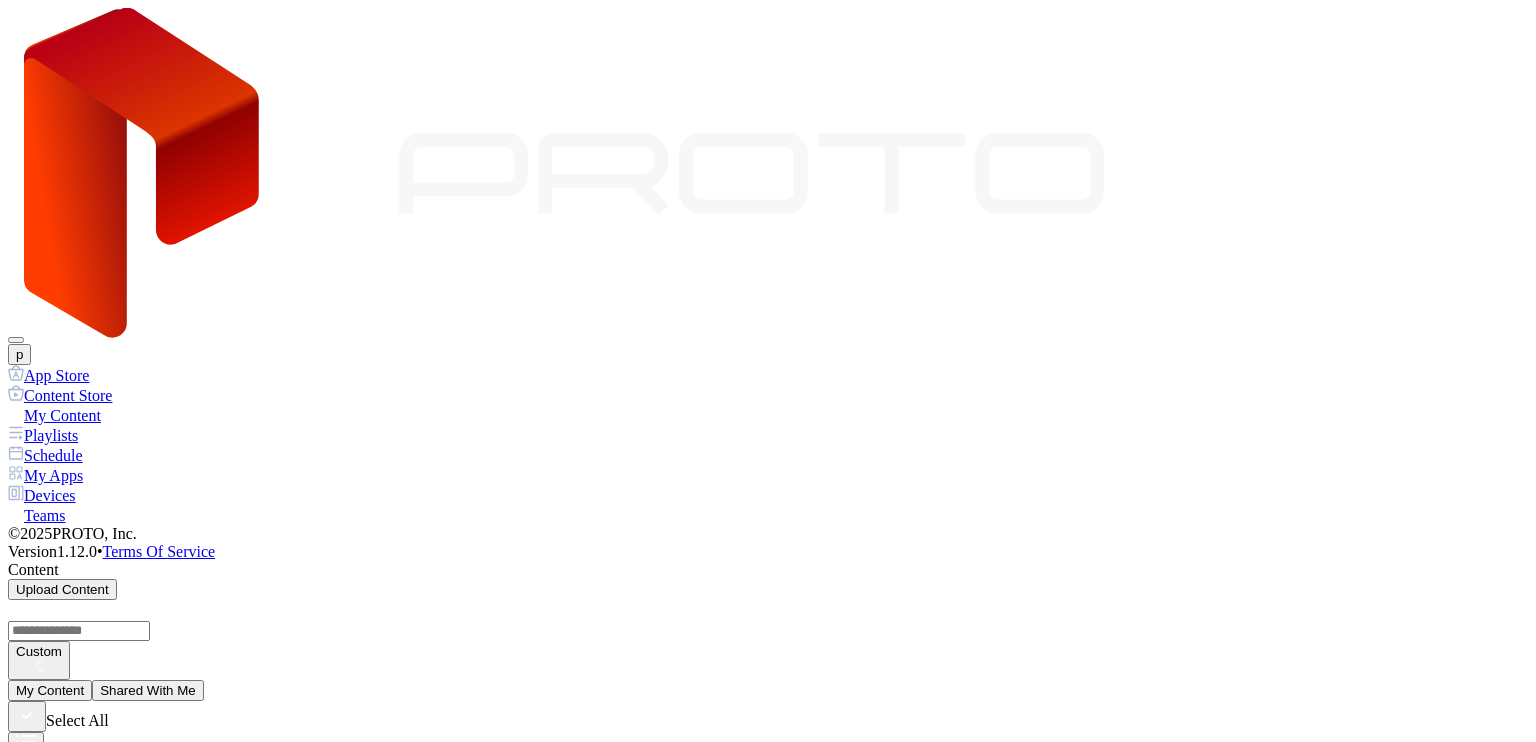 click on "Playlists" at bounding box center (768, 435) 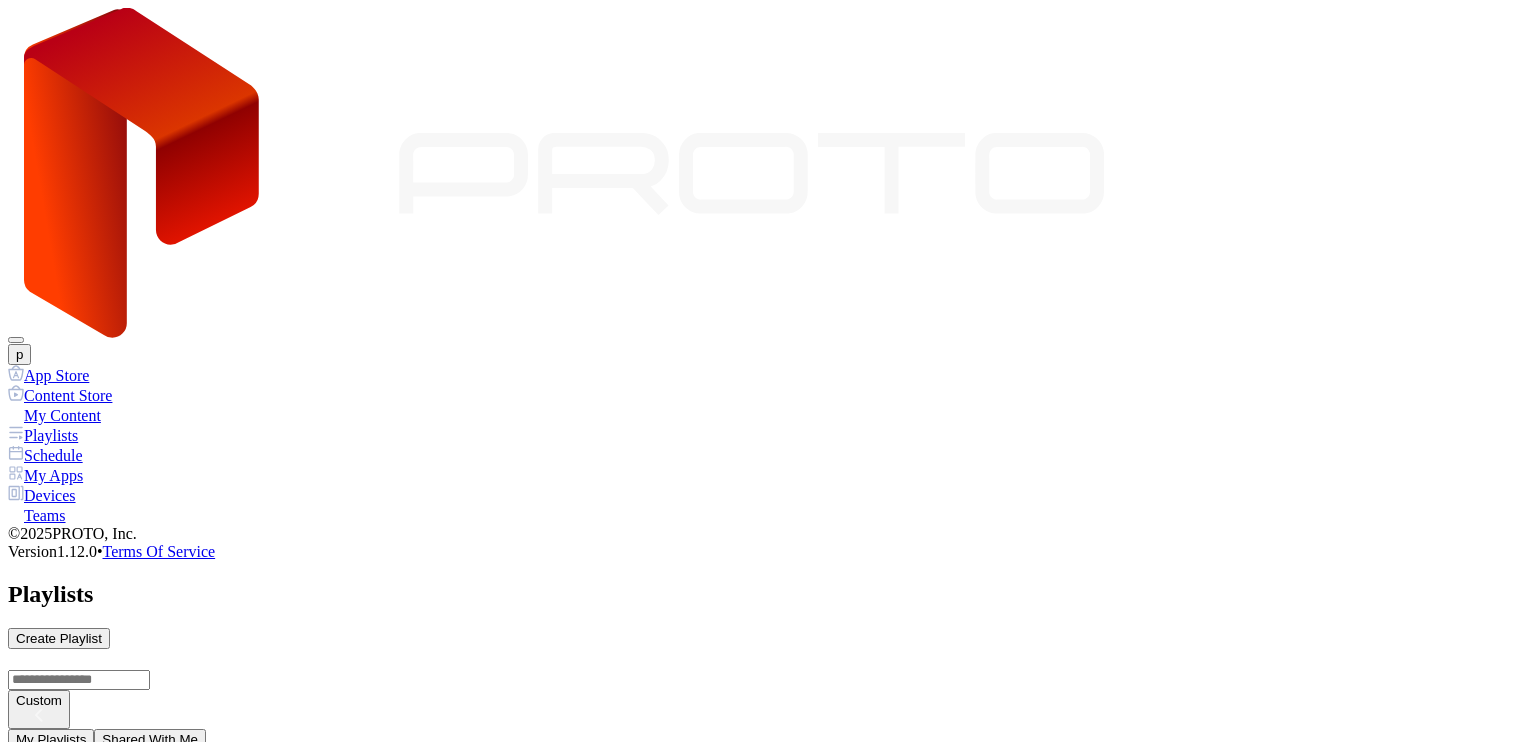 click on "Schedule" at bounding box center (768, 455) 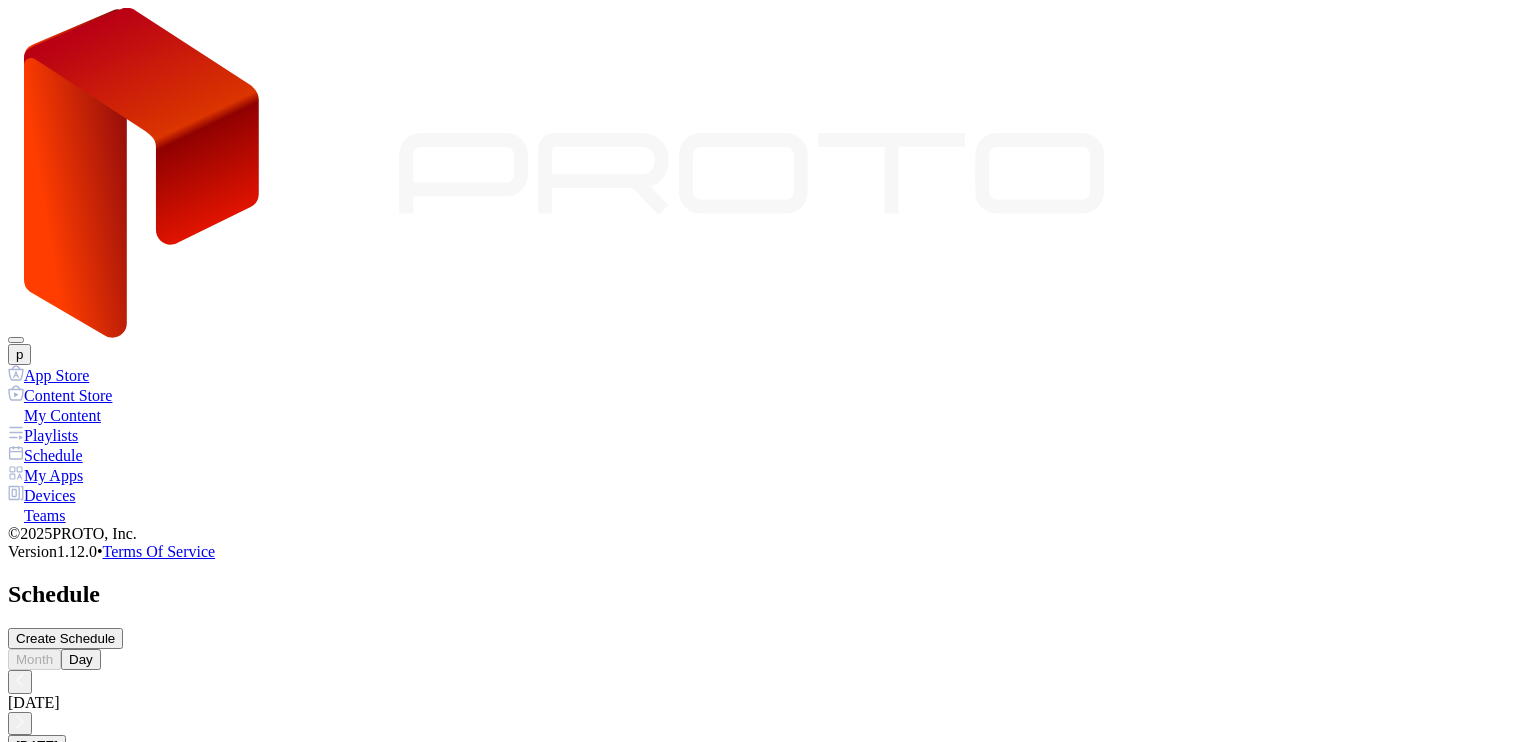 scroll, scrollTop: 0, scrollLeft: 0, axis: both 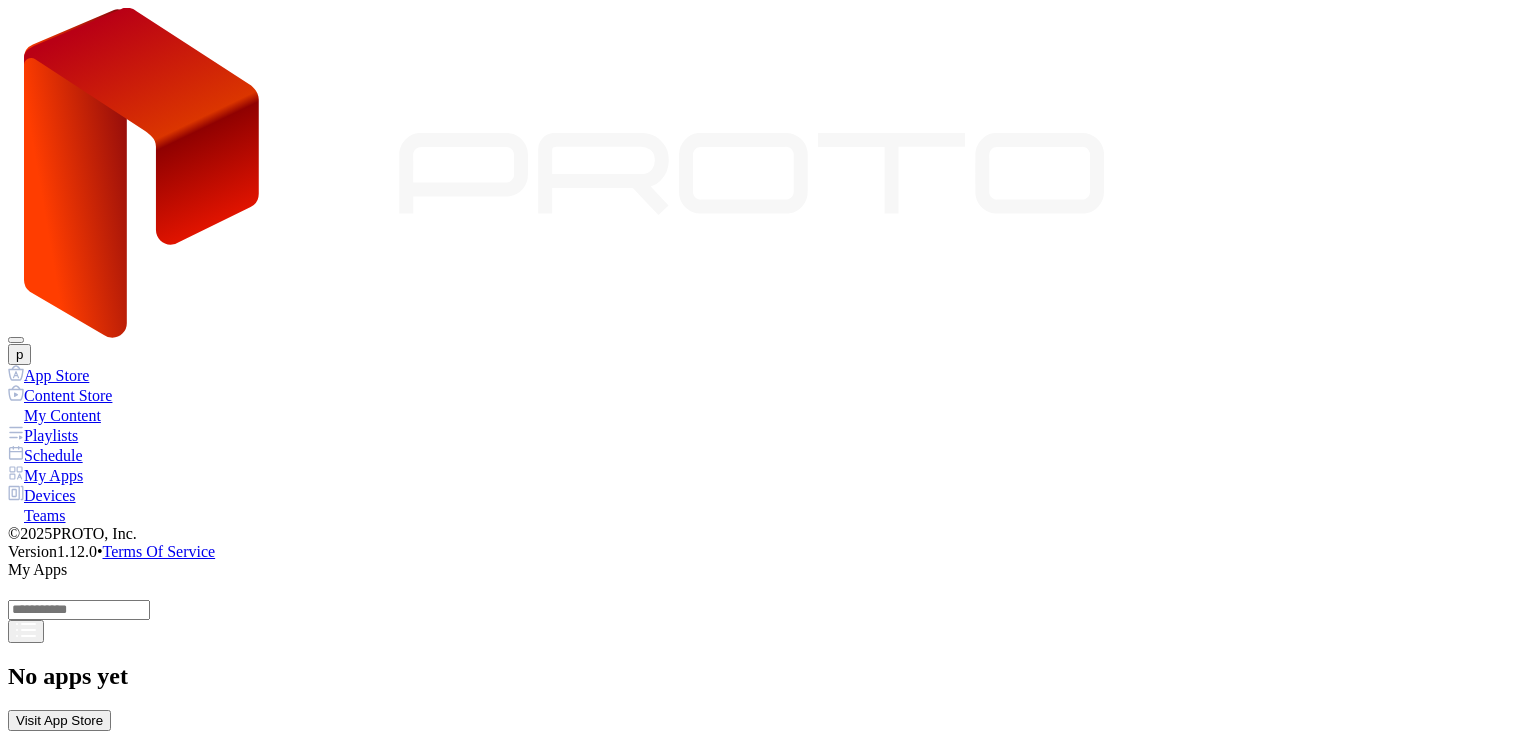 click on "Teams" at bounding box center [768, 515] 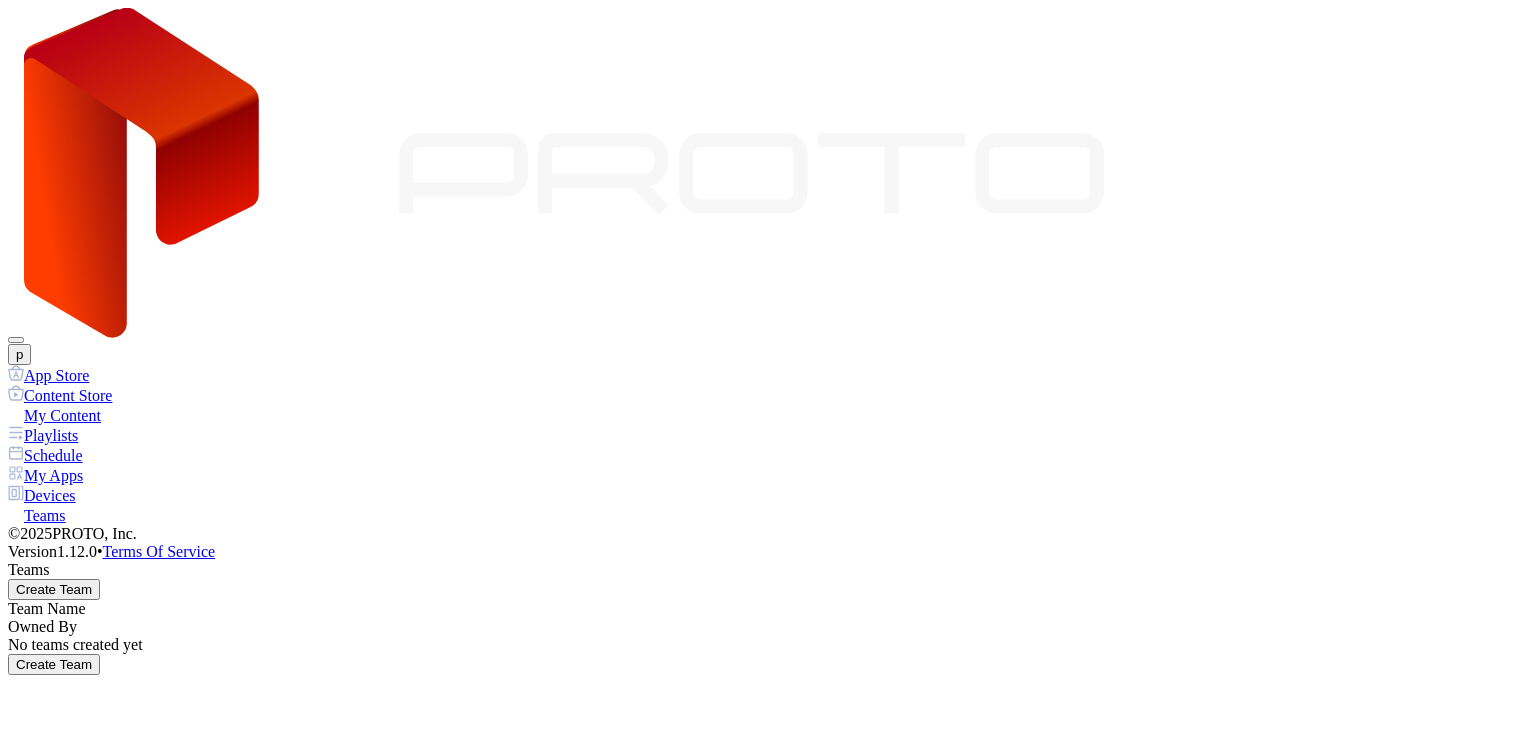 click on "Devices" at bounding box center [768, 495] 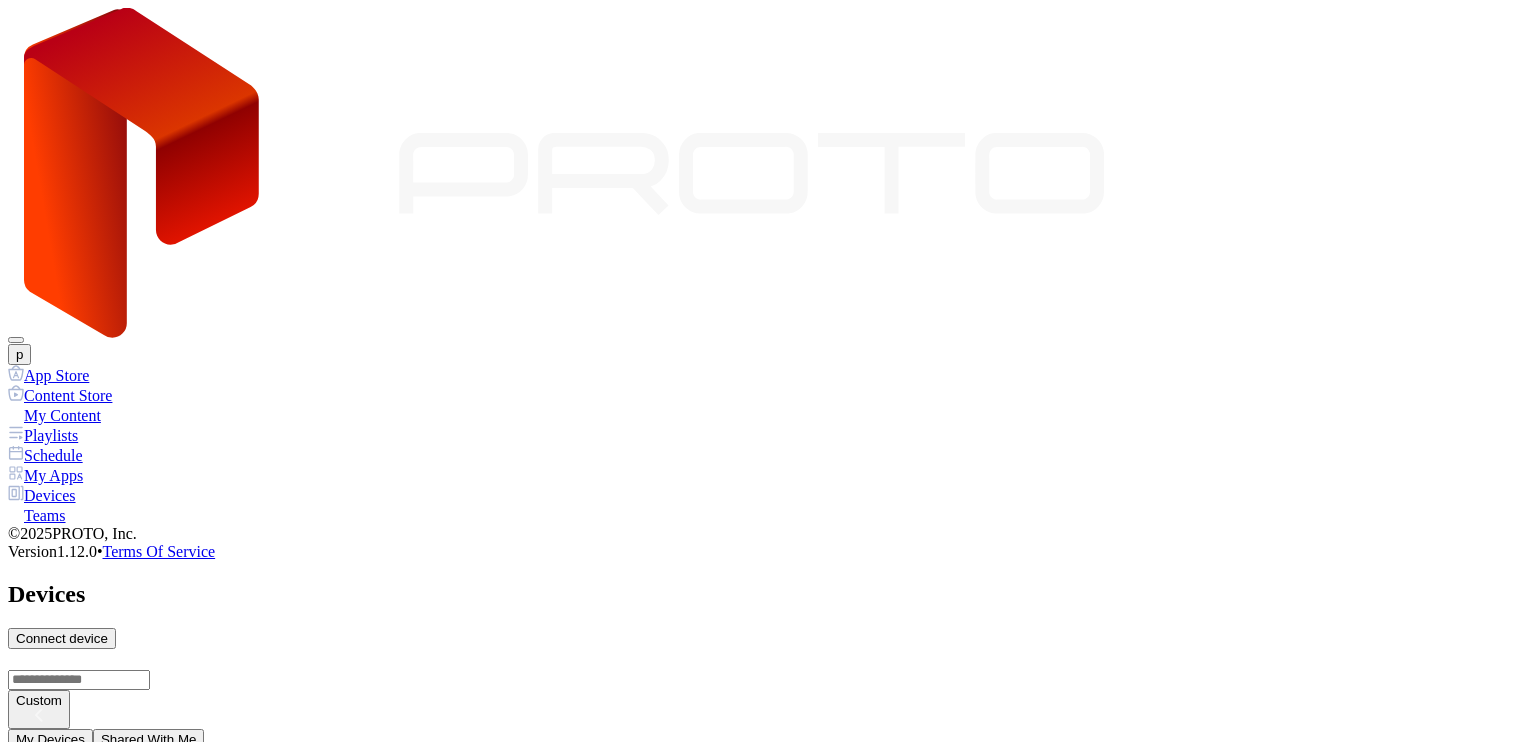 click on "My Devices Shared With Me Name Last Seen AUTO-TEST-DEVICE-01 SID:  AUTO-TEST-DEVICE-01 Offline [DATE] 7:21 PM LOCAL-AUTOTESTING-ONLINE SID:  LOCAL-AUTOTESTING-ONLINE Offline [DATE] 7:42 PM 2HBM163 SID:  2HBM163 Offline [DATE] 3:40 PM" at bounding box center (768, 1089) 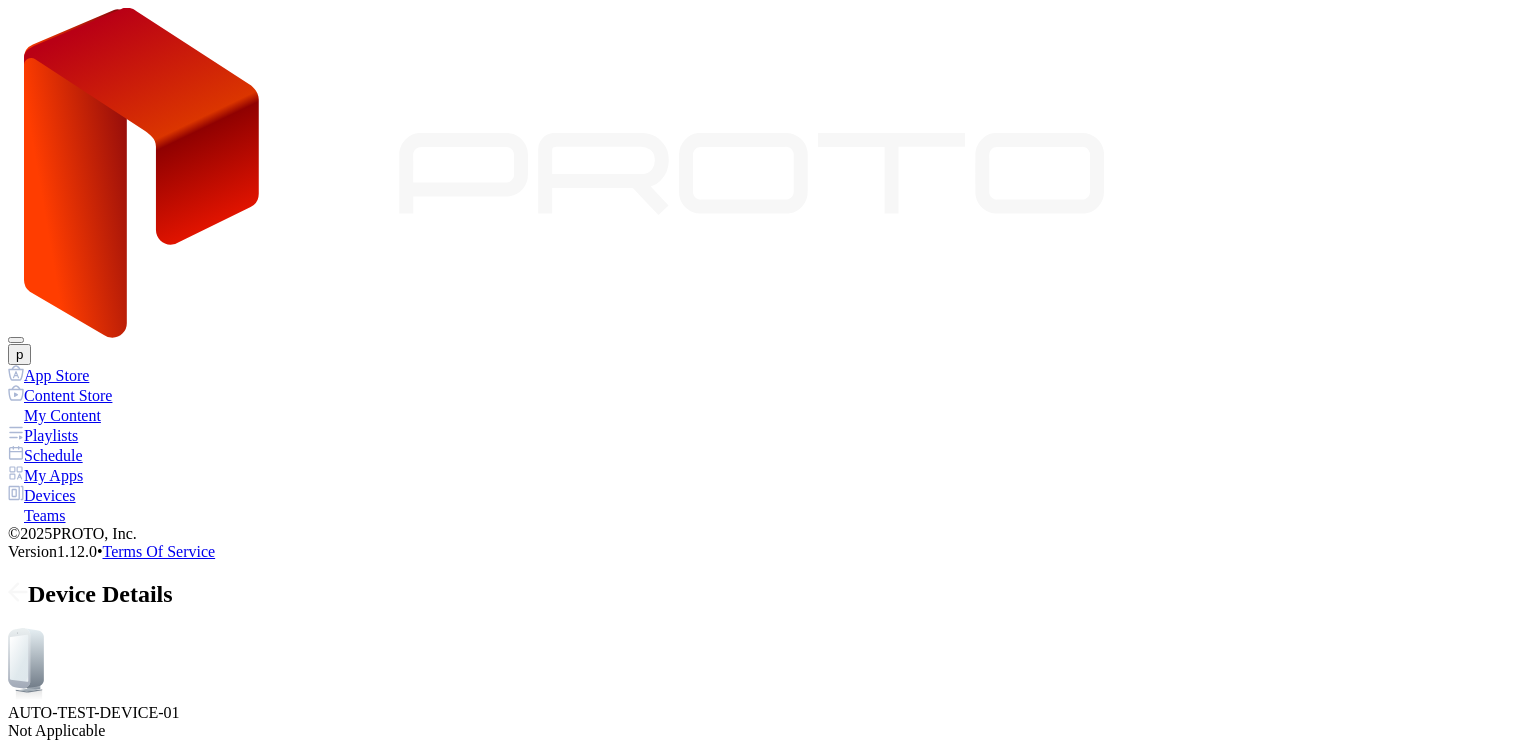 click on "Playlists" at bounding box center (103, 837) 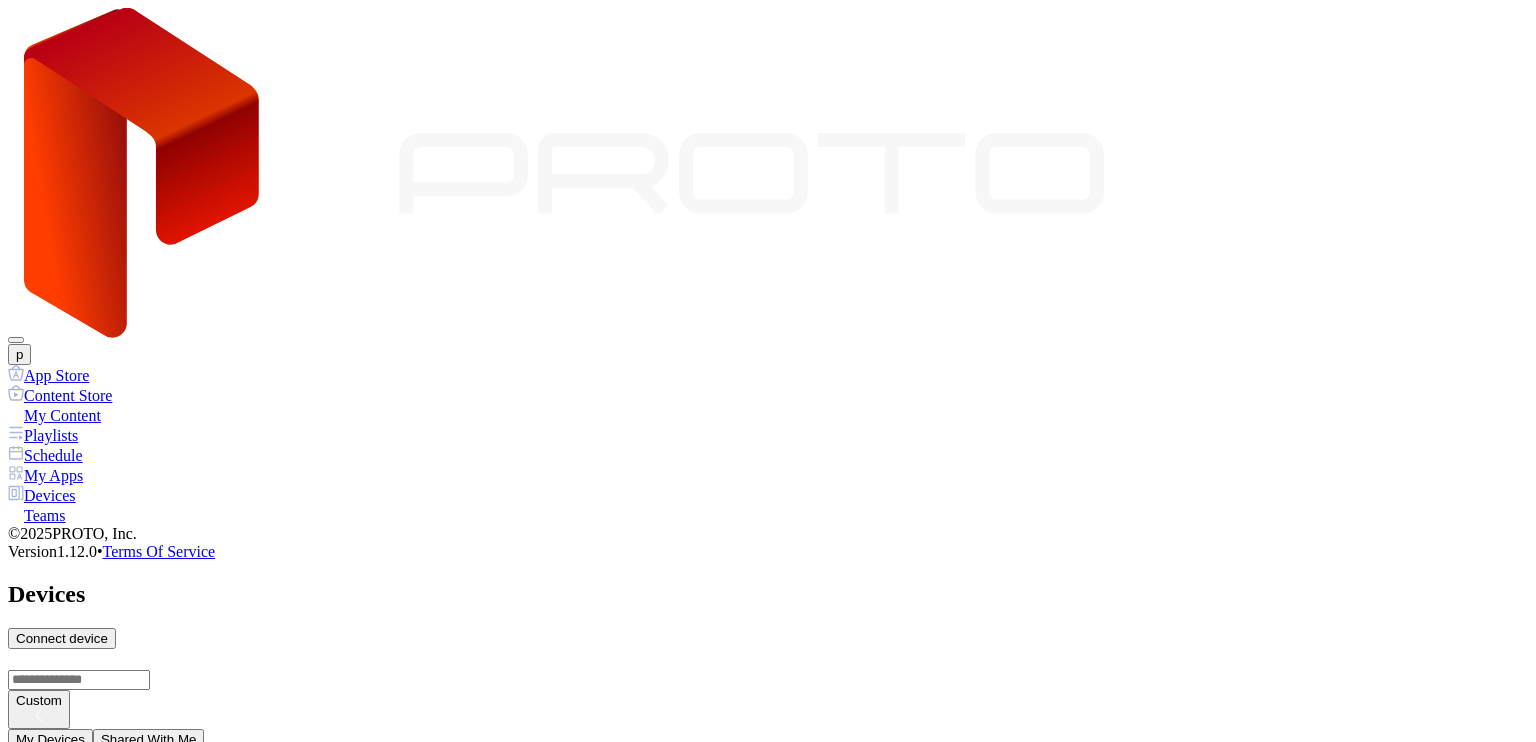 click on "LOCAL-AUTOTESTING-ONLINE SID:  LOCAL-AUTOTESTING-ONLINE" at bounding box center [768, 1113] 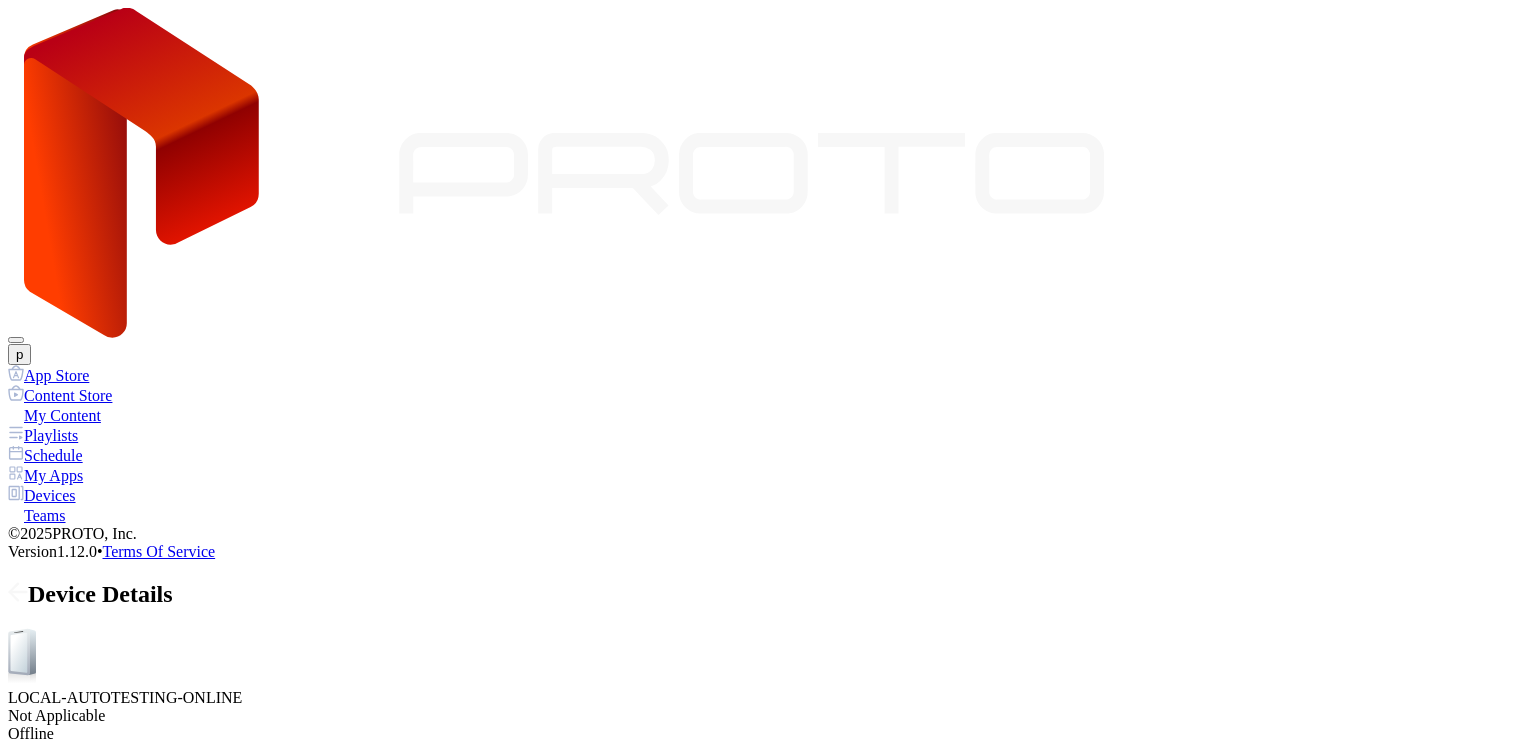 click on "Playlists" at bounding box center [103, 822] 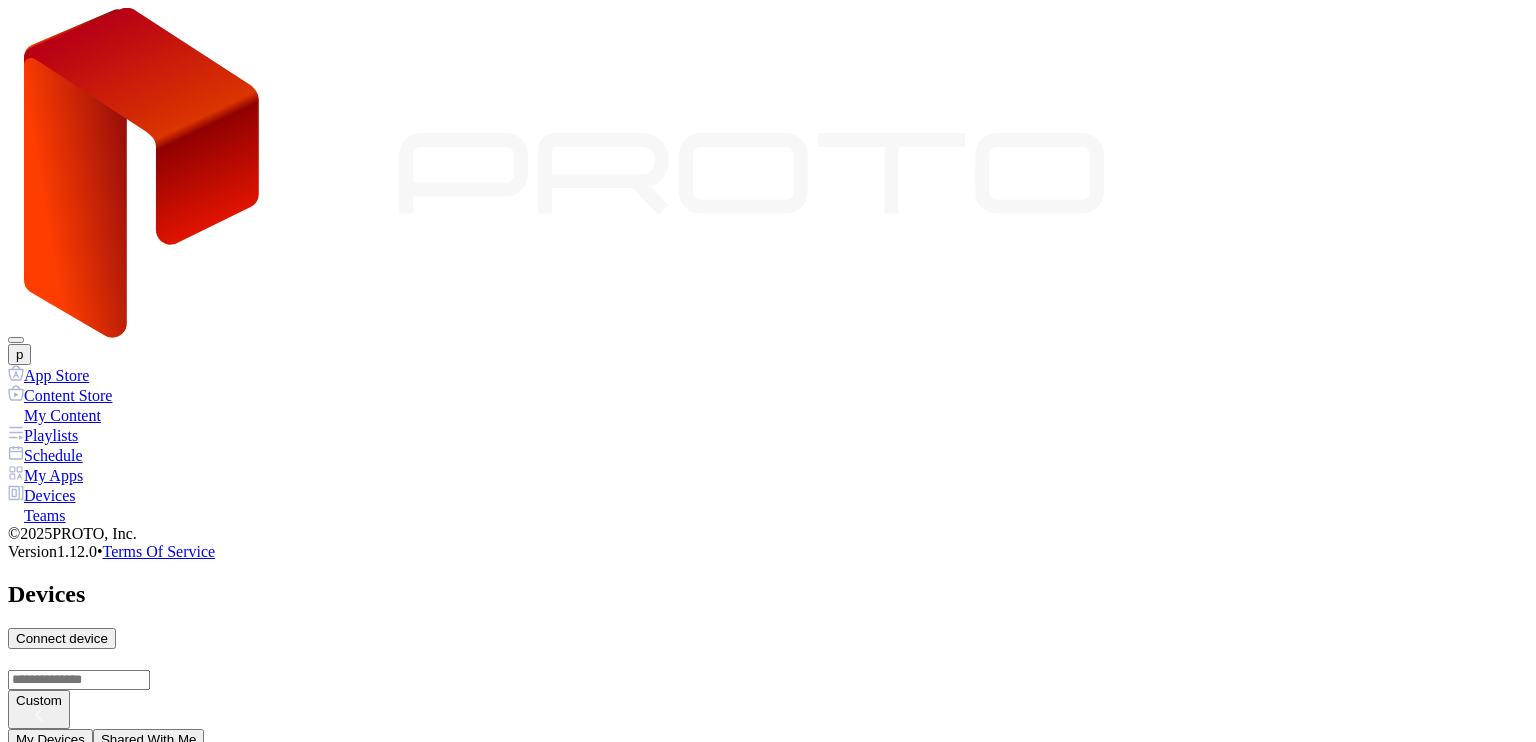 click on "2HBM163" at bounding box center (768, 1353) 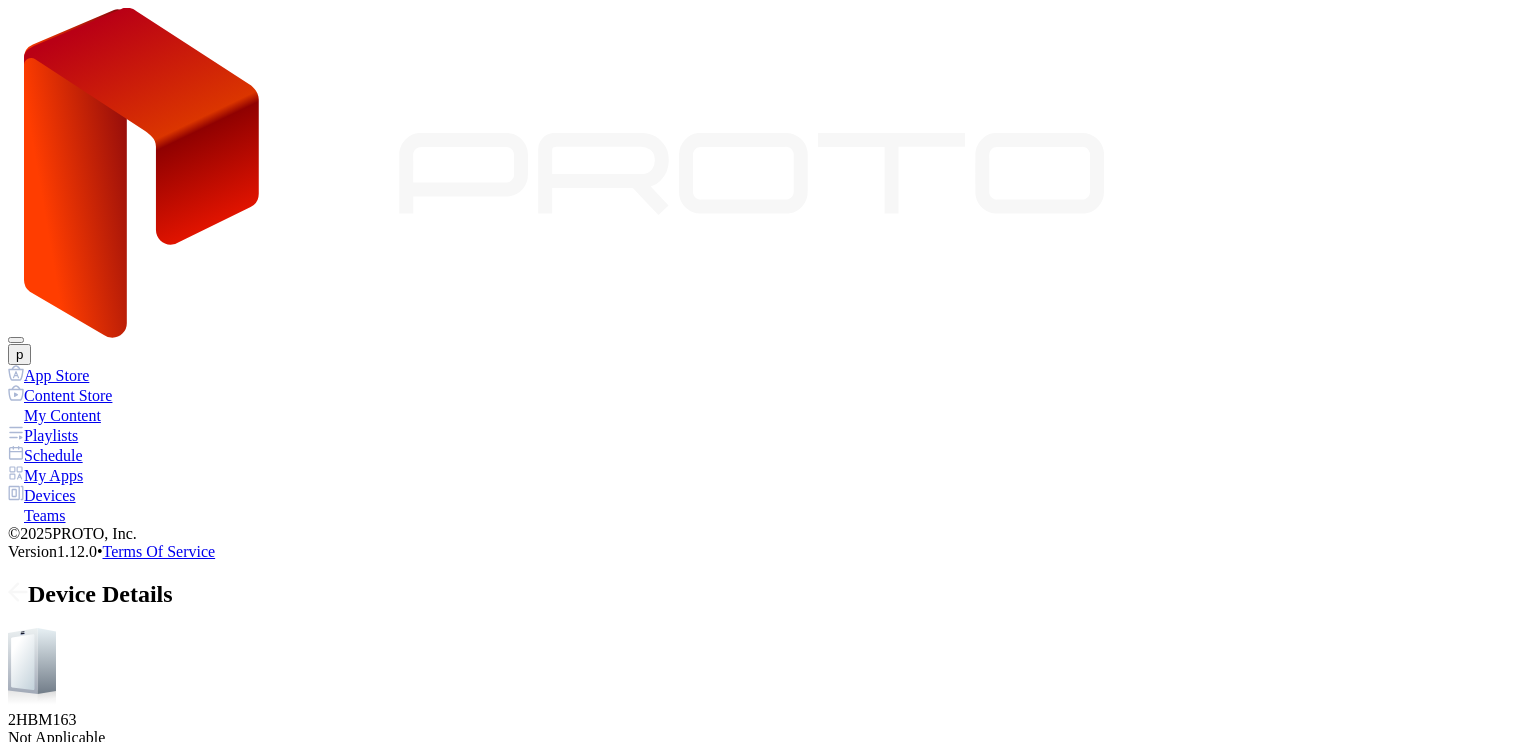click on "Playlists" at bounding box center [103, 844] 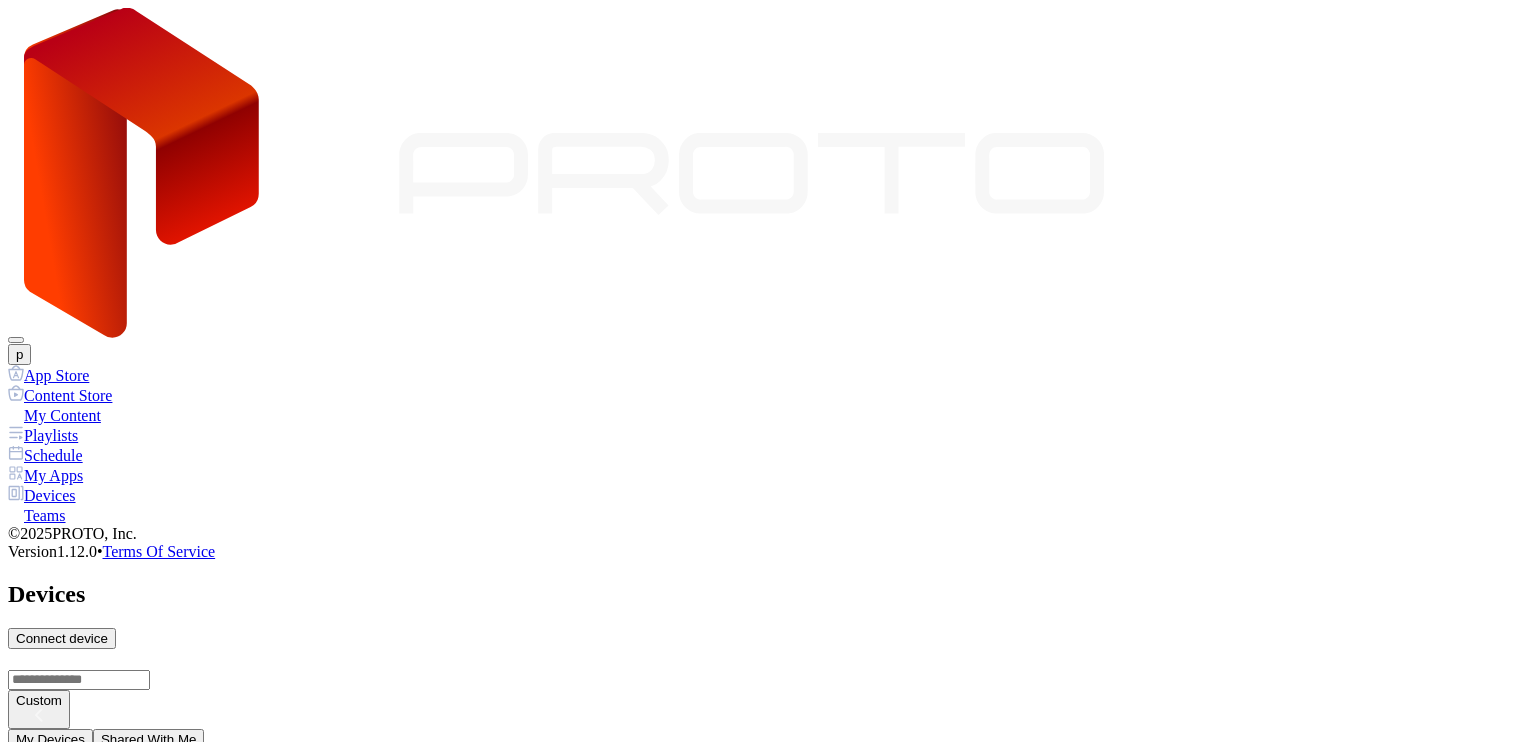click on "p" at bounding box center [19, 354] 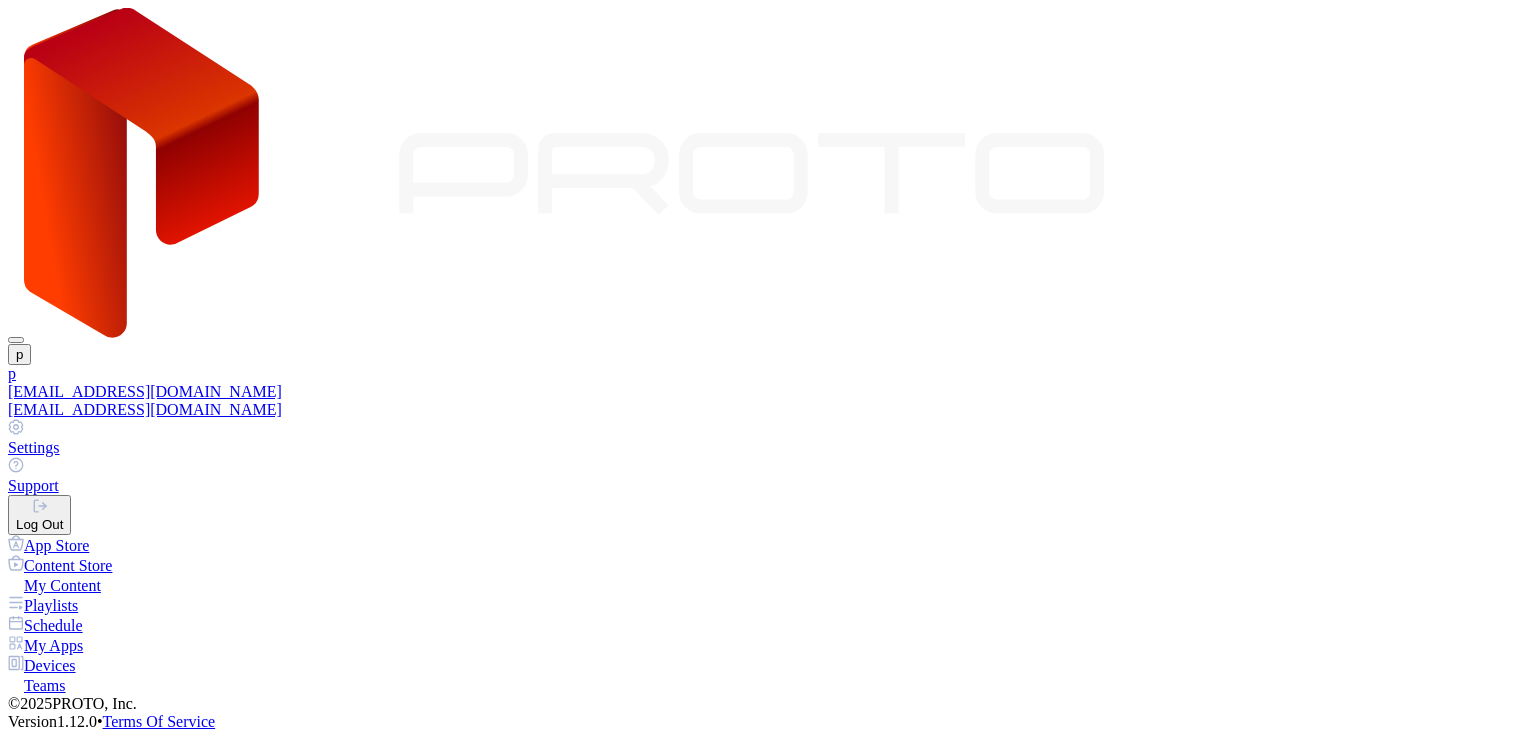 click on "[EMAIL_ADDRESS][DOMAIN_NAME]" at bounding box center (768, 392) 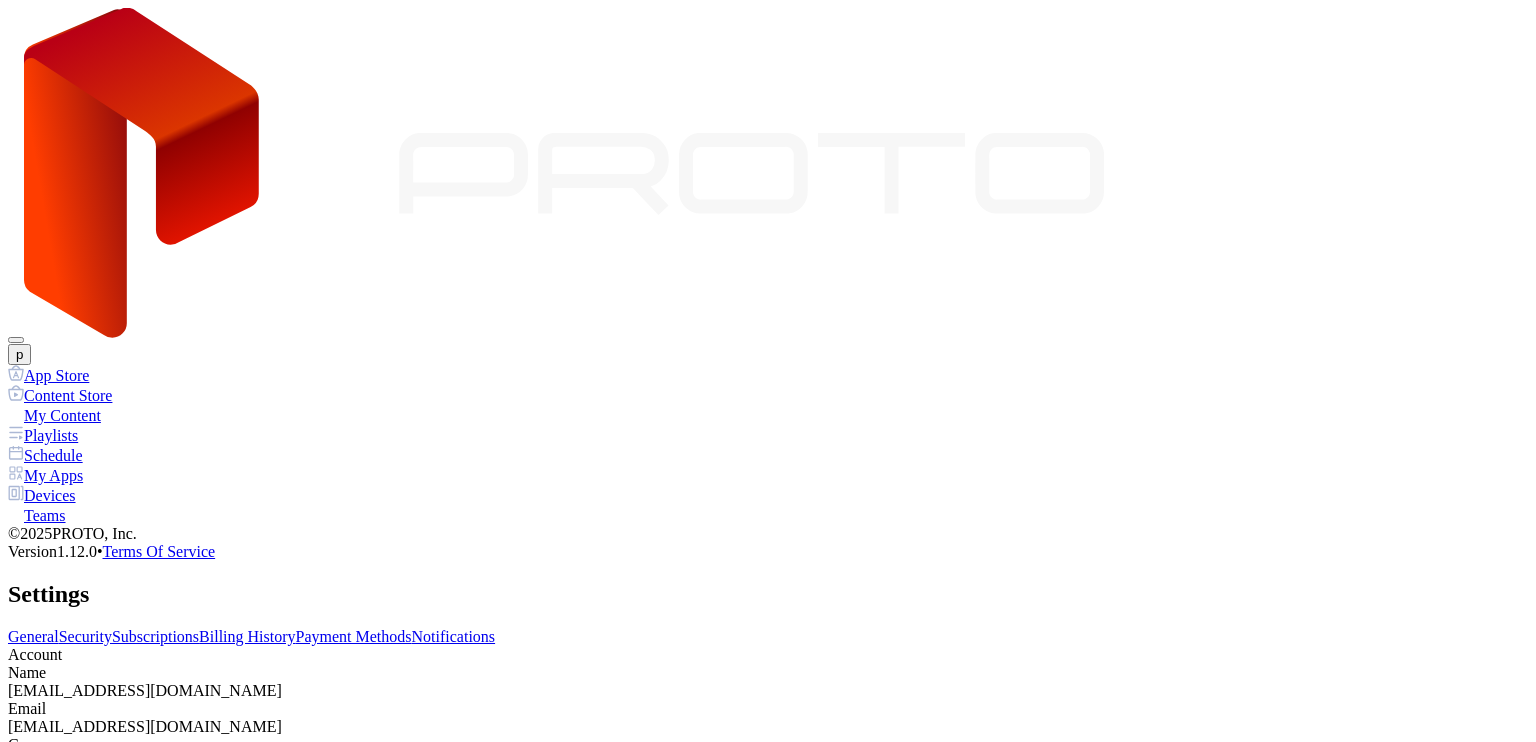 click on "General Security Subscriptions Billing History Payment Methods Notifications Account Name [EMAIL_ADDRESS][DOMAIN_NAME] Email [DOMAIN_NAME][EMAIL_ADDRESS][DOMAIN_NAME] Company - Edit Delete Account" at bounding box center (768, 710) 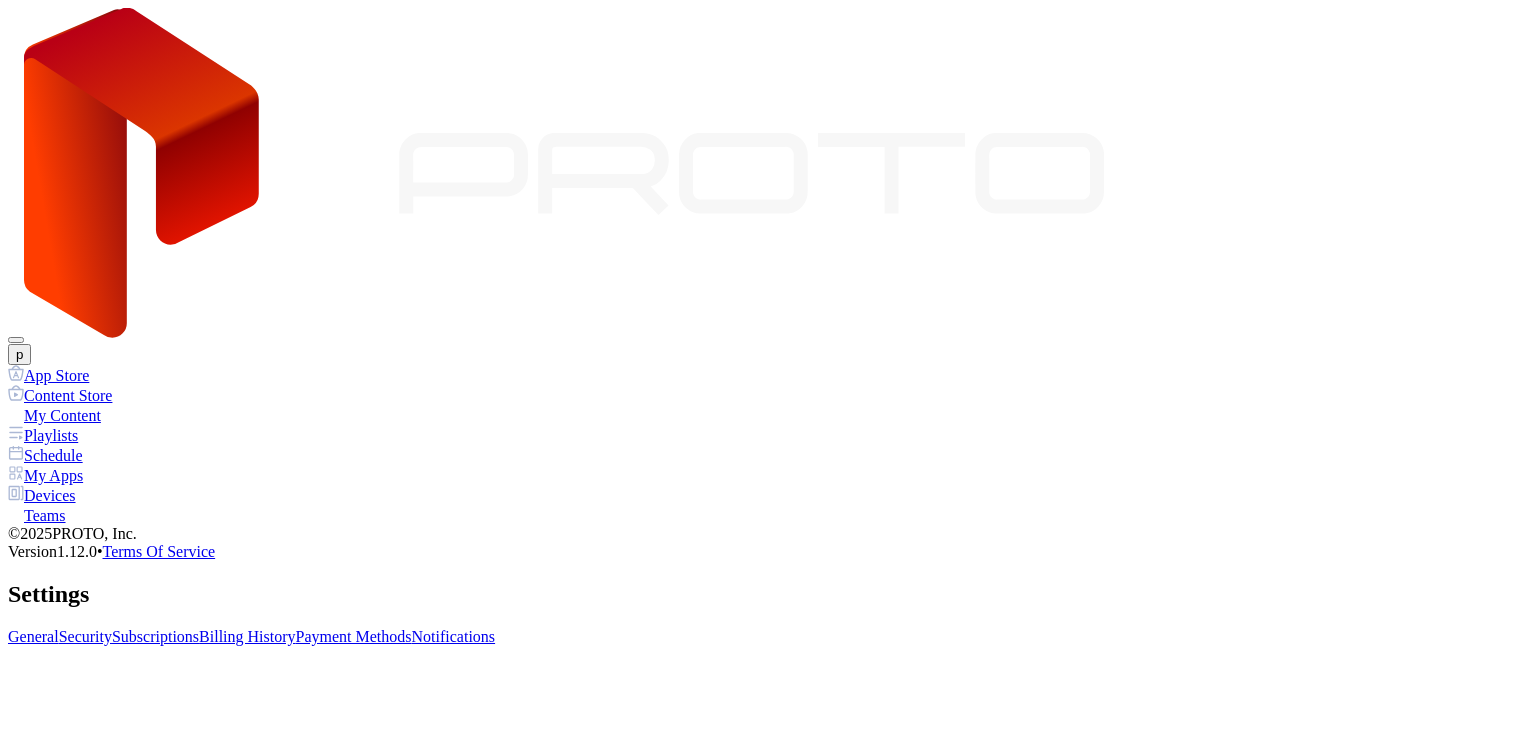 click on "Subscriptions" at bounding box center (155, 636) 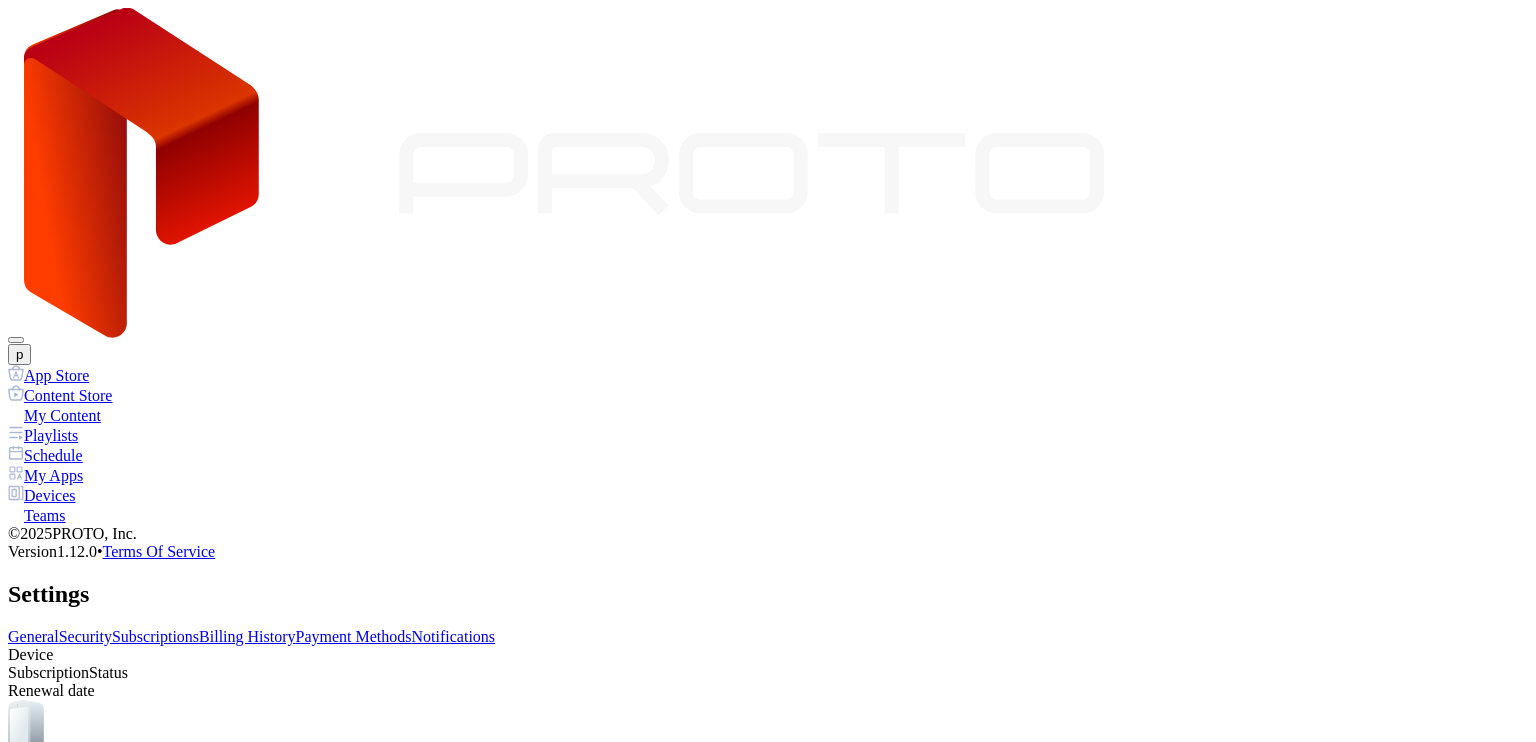 click on "Billing History" at bounding box center [247, 636] 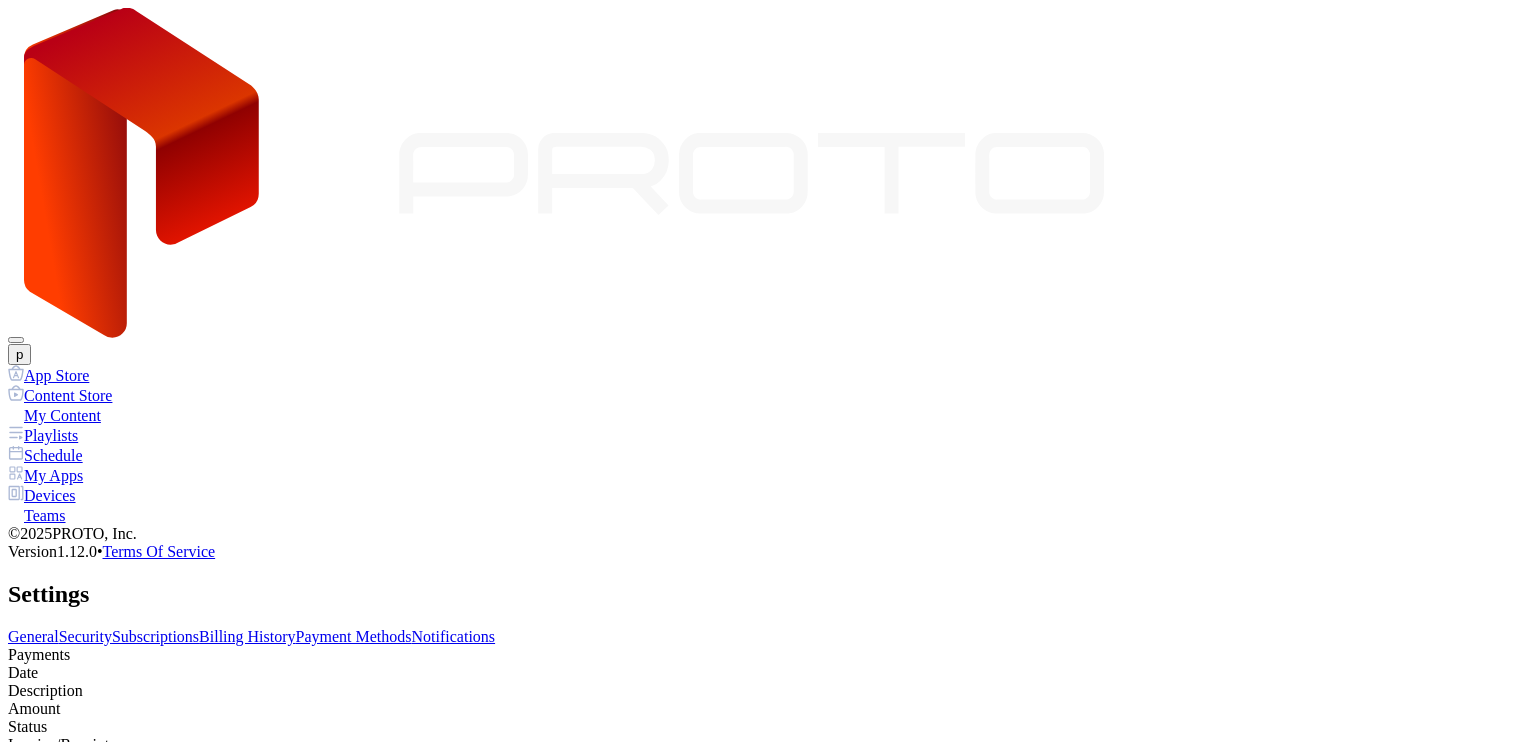 click on "Payment Methods" at bounding box center [354, 636] 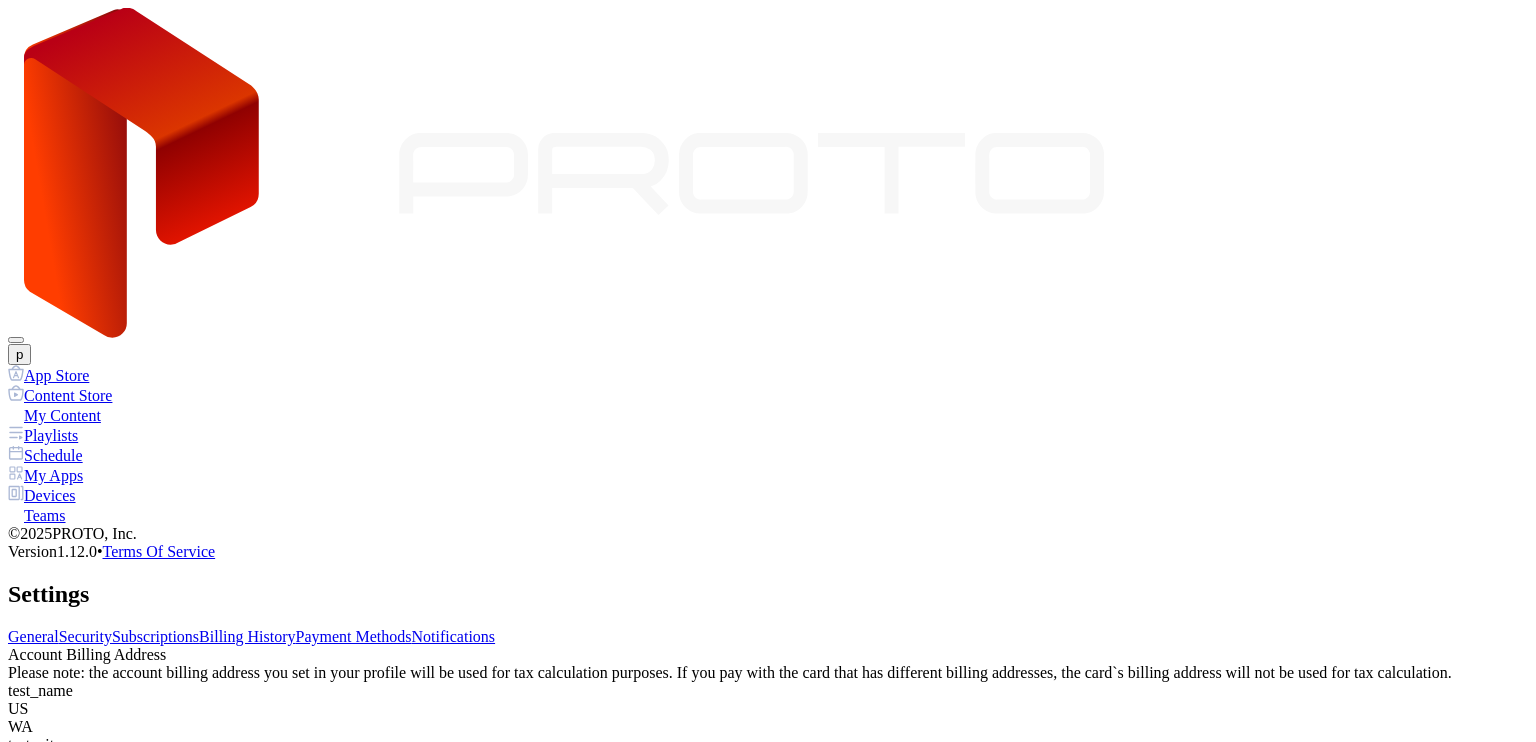 click on "Notifications" at bounding box center (454, 636) 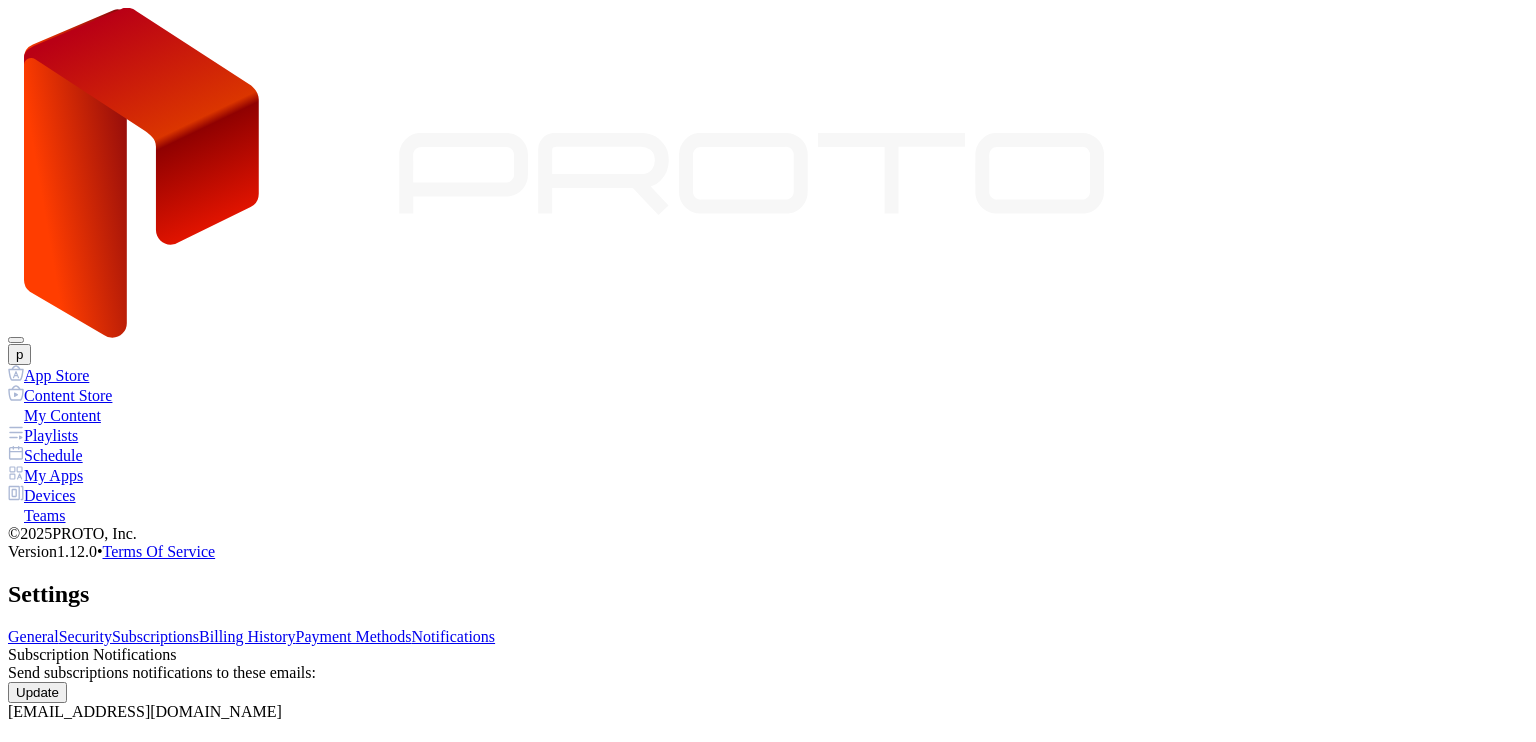 click on "Payment Methods" at bounding box center (354, 636) 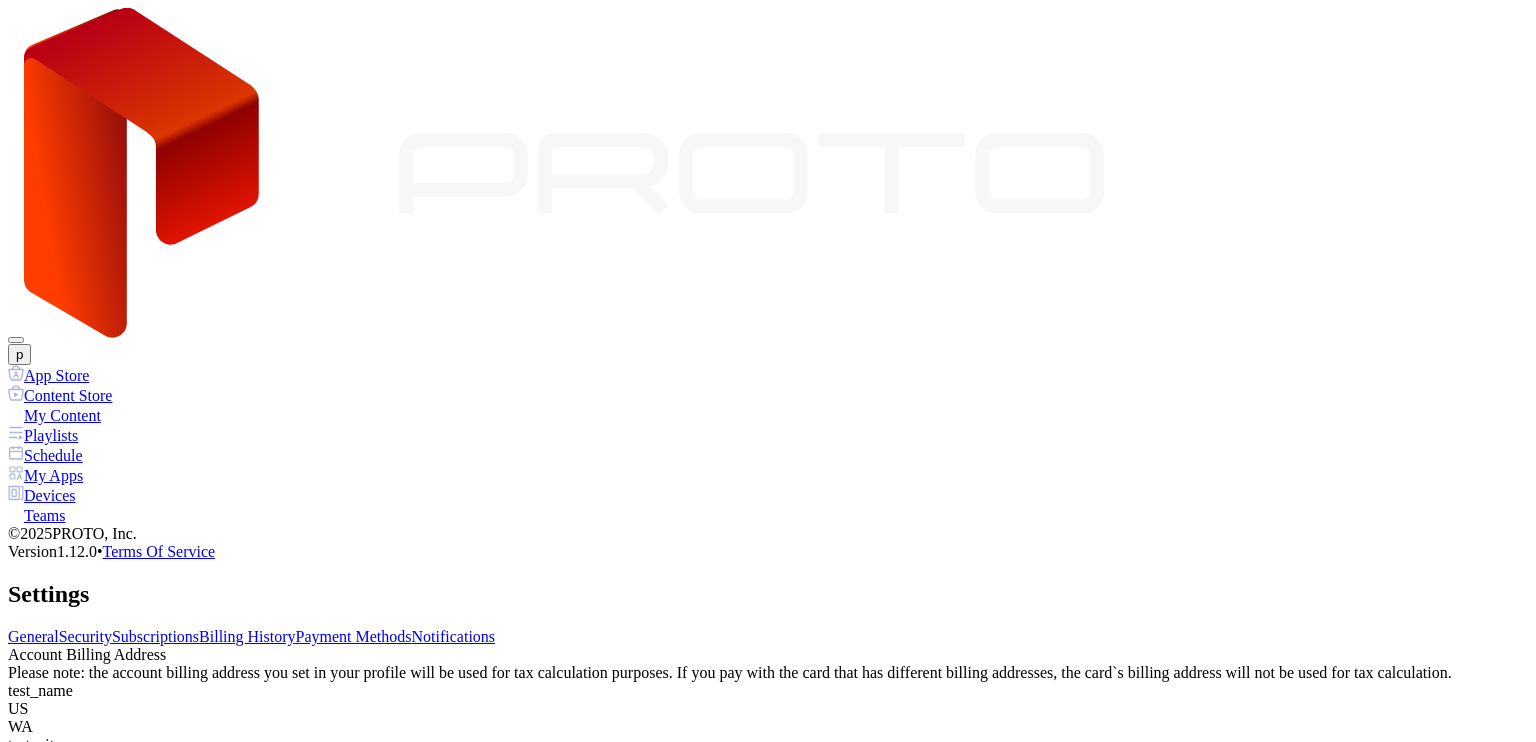 click on "Billing History" at bounding box center [247, 636] 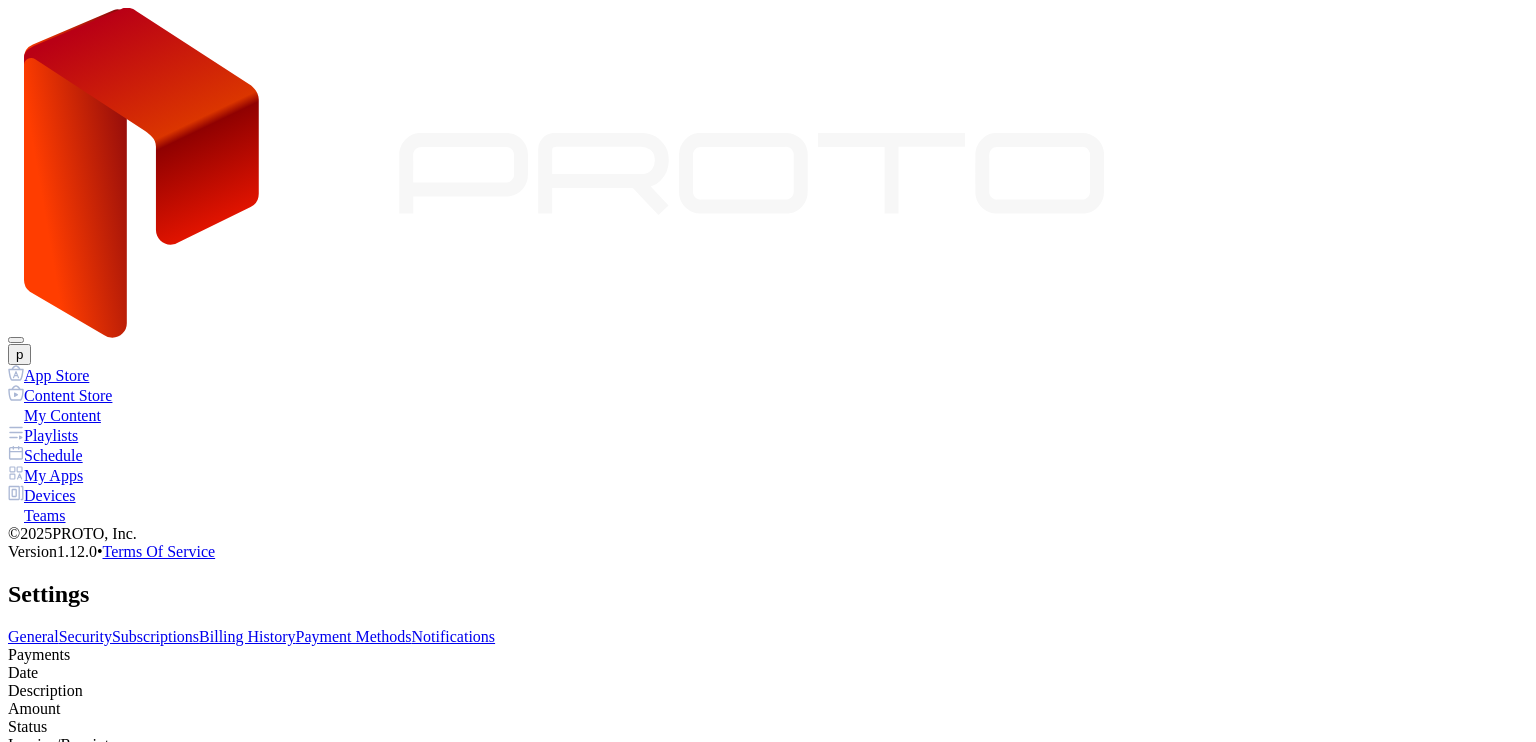 click on "Subscriptions" at bounding box center (155, 636) 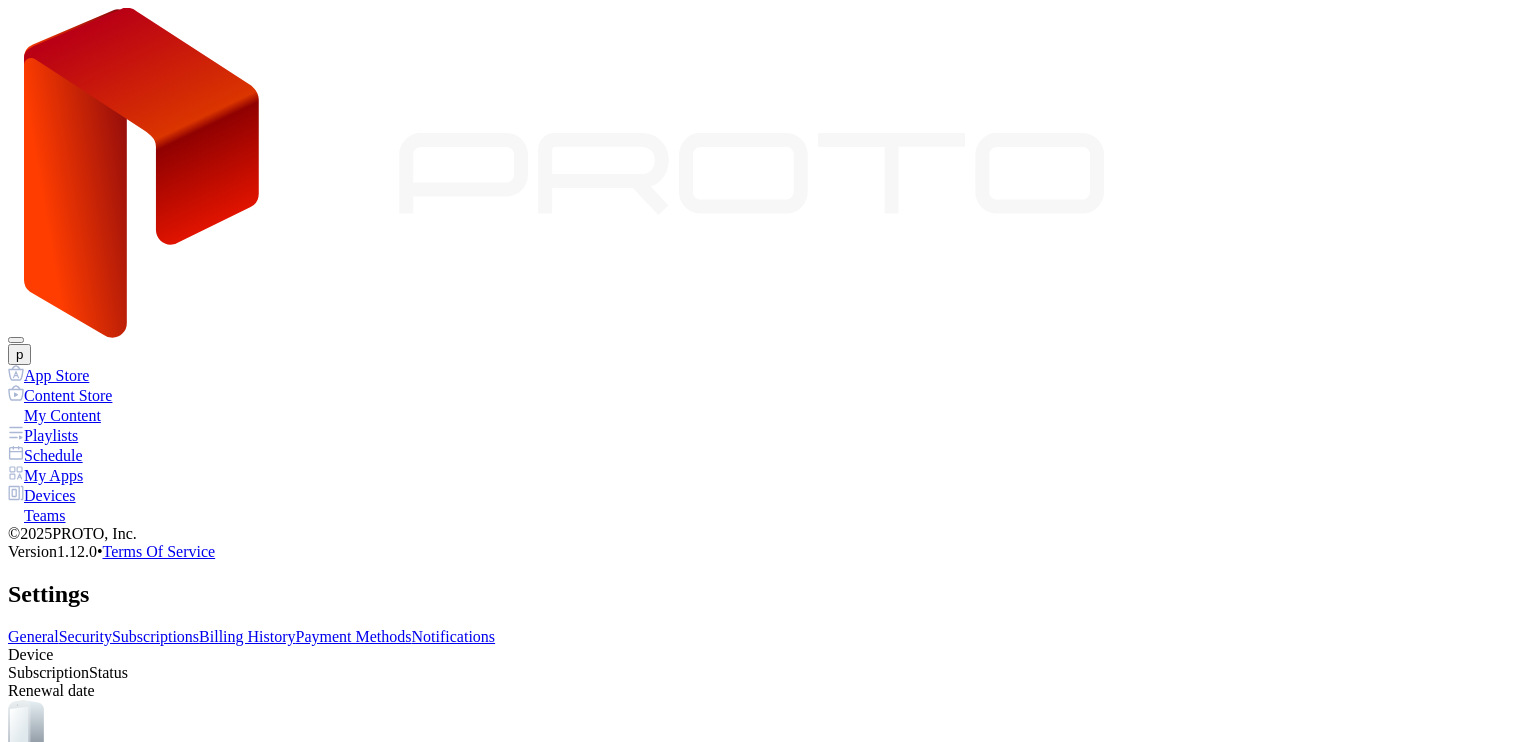 click on "My Content" at bounding box center (768, 415) 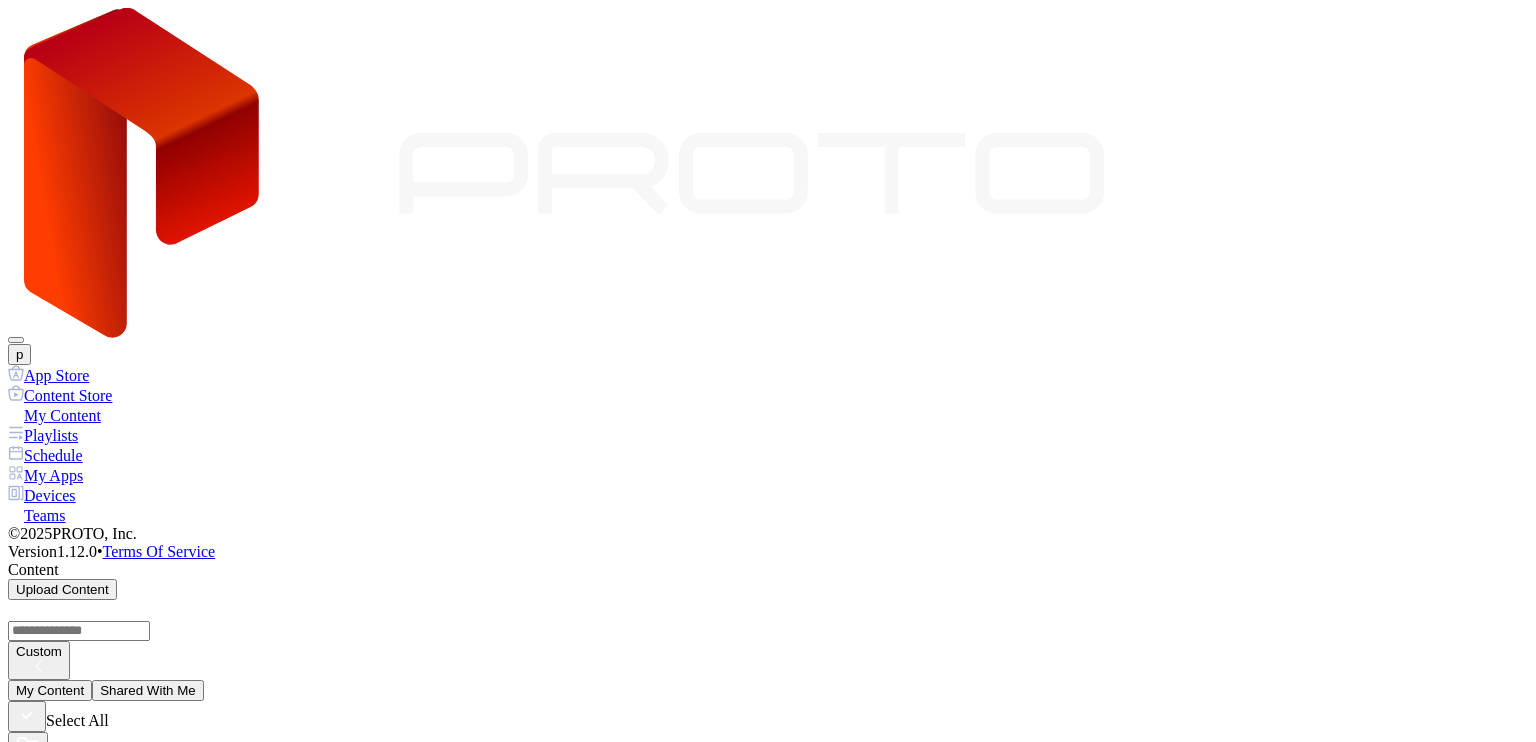 click on "Playlists" at bounding box center [768, 435] 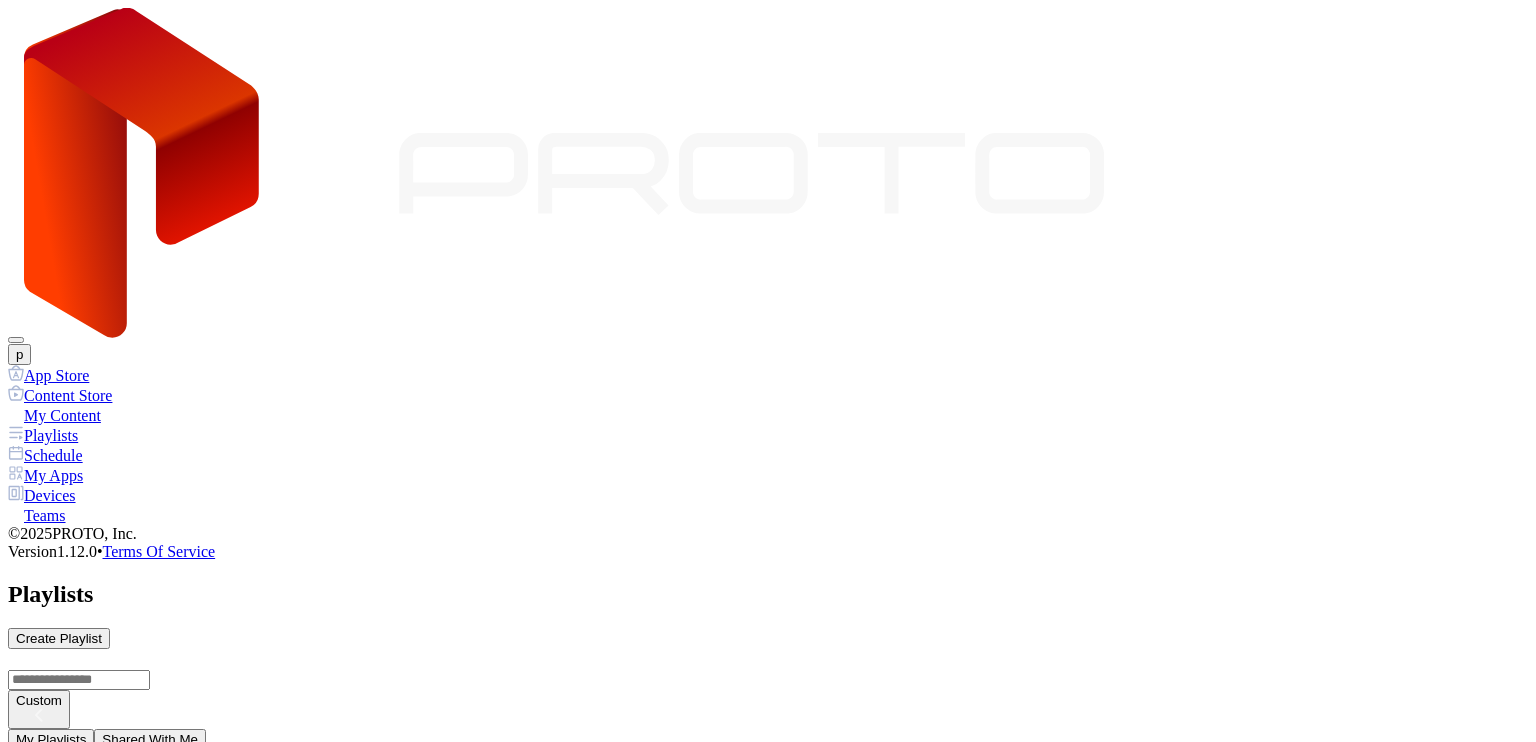 click on "Create Playlist" at bounding box center (59, 880) 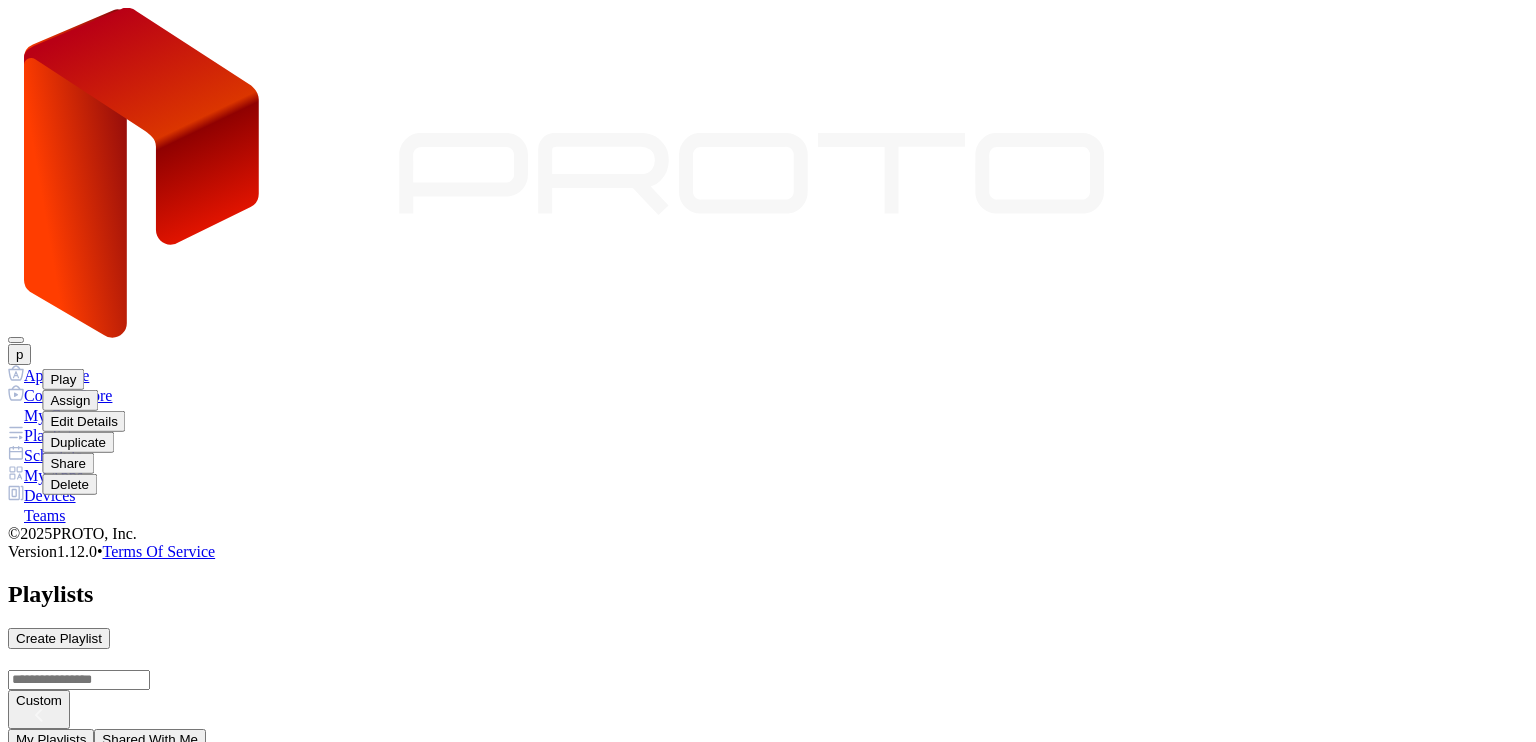 click on "Delete" at bounding box center (69, 484) 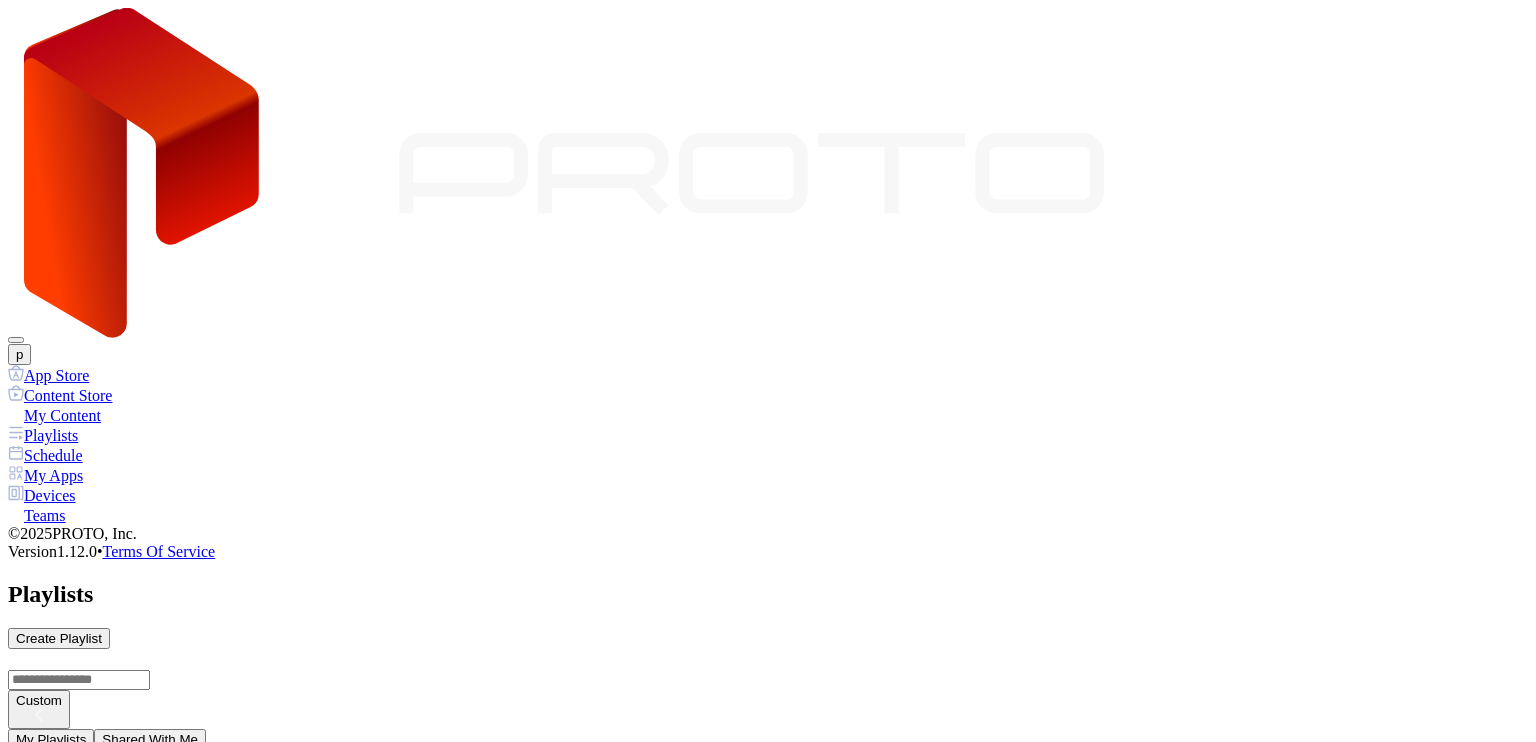 click on "Delete" at bounding box center [93, 1612] 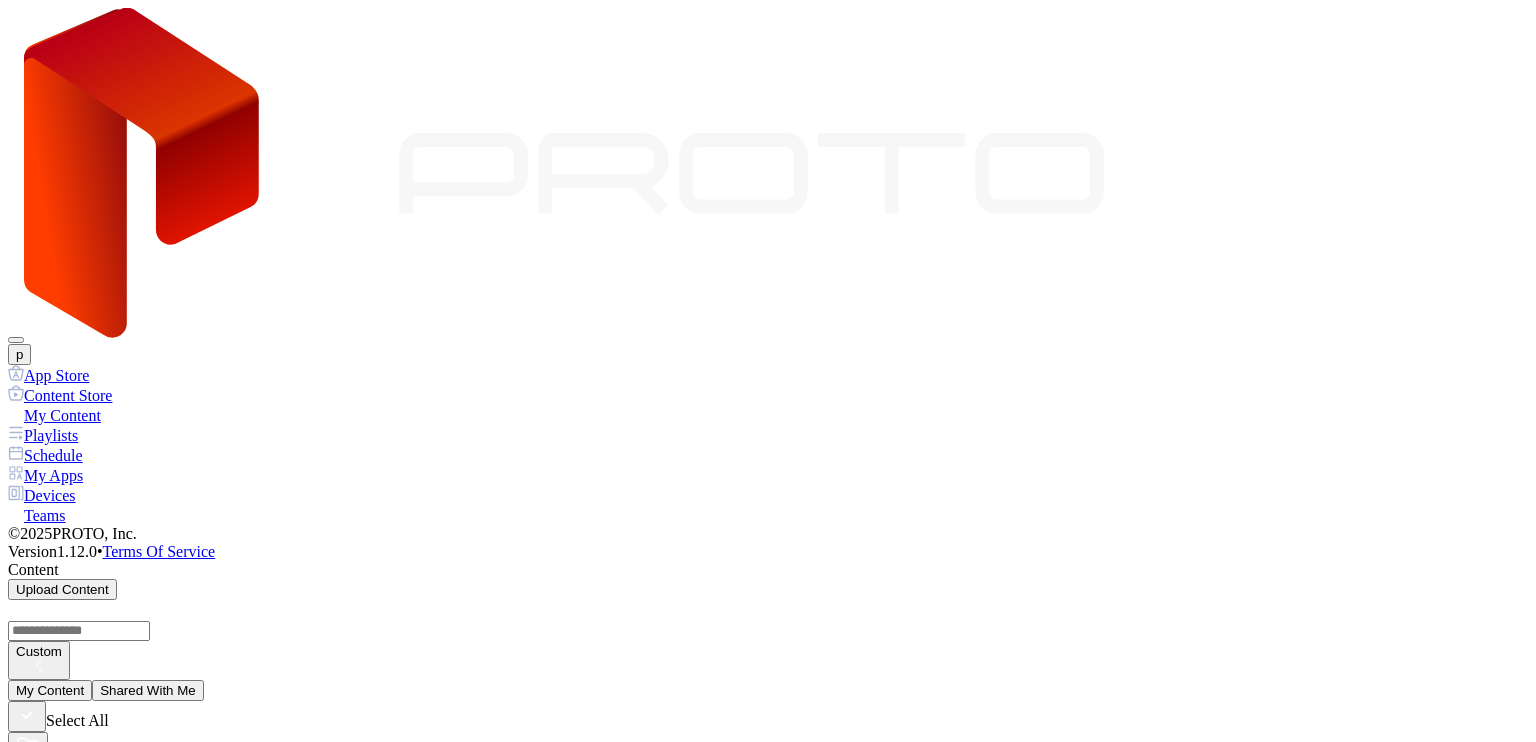 click 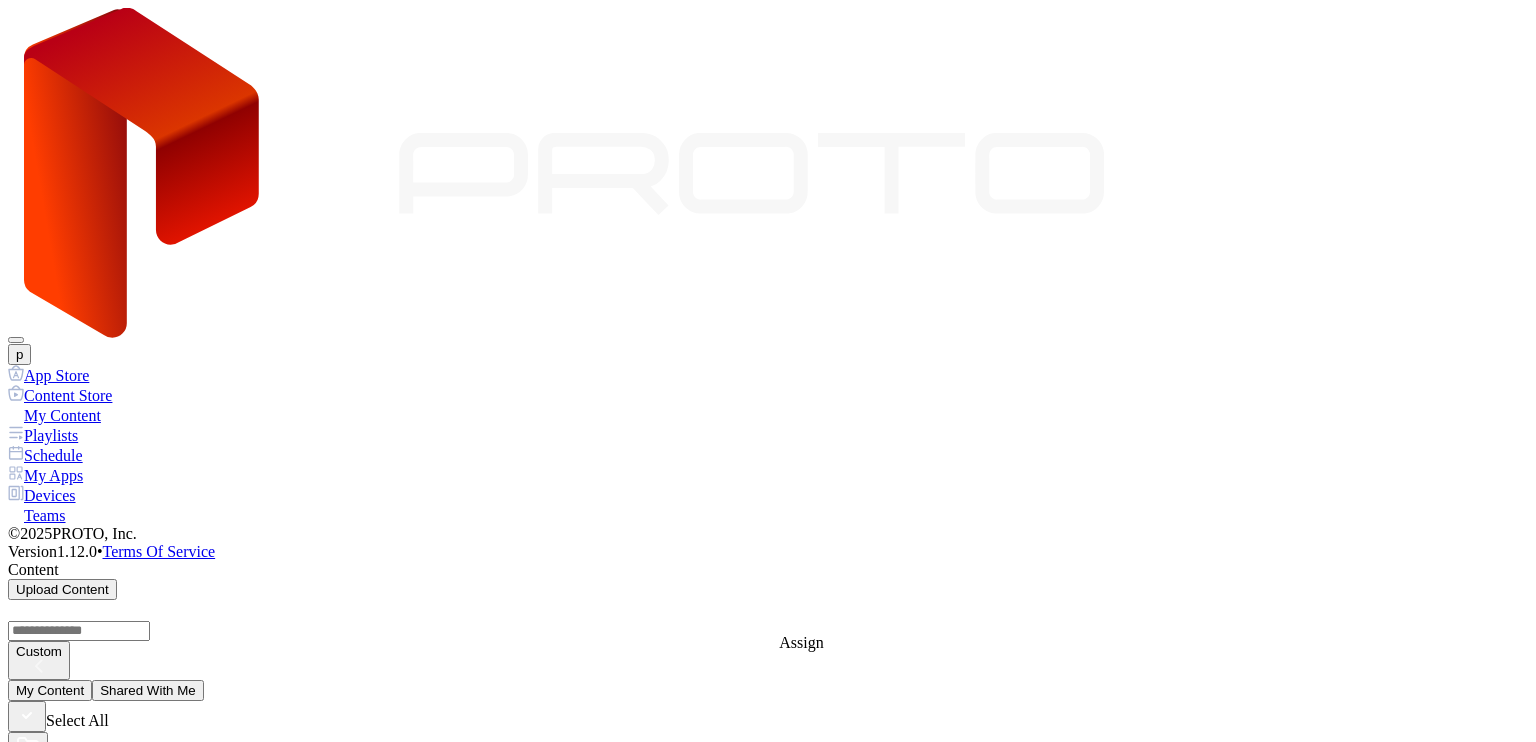 click at bounding box center [28, 26435] 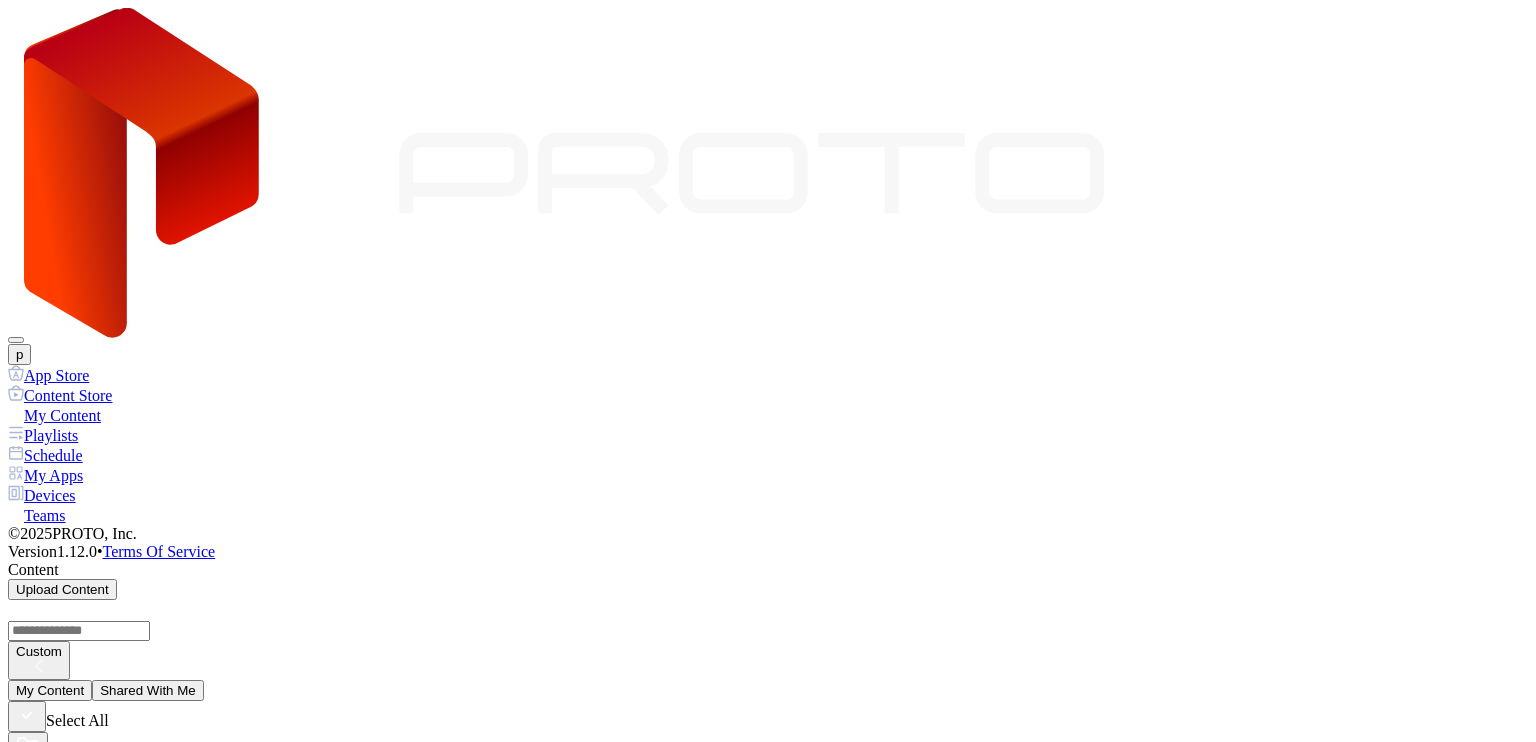 click on "AUTO-TEST-DEVICE-01" at bounding box center [768, 26697] 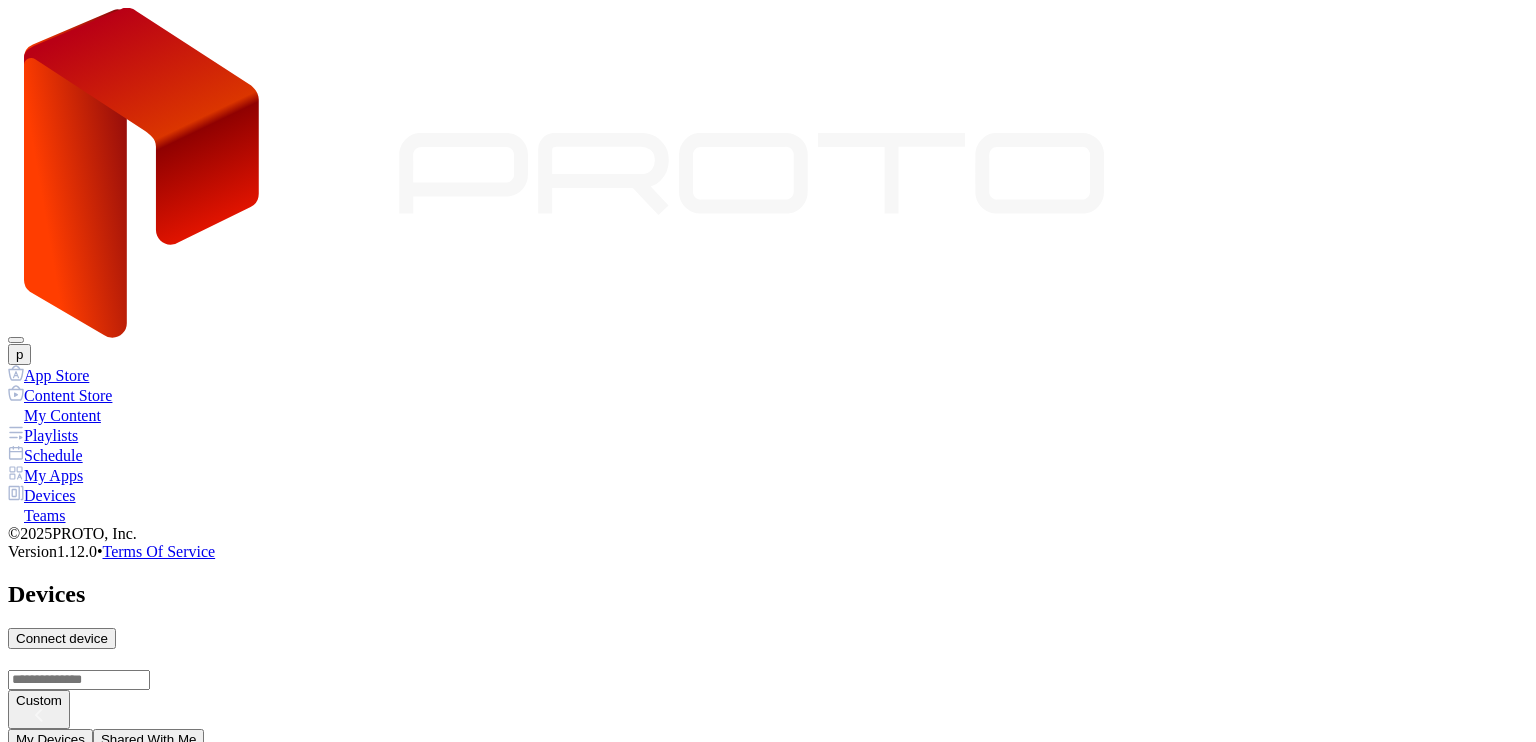 click on "AUTO-TEST-DEVICE-01" at bounding box center (768, 939) 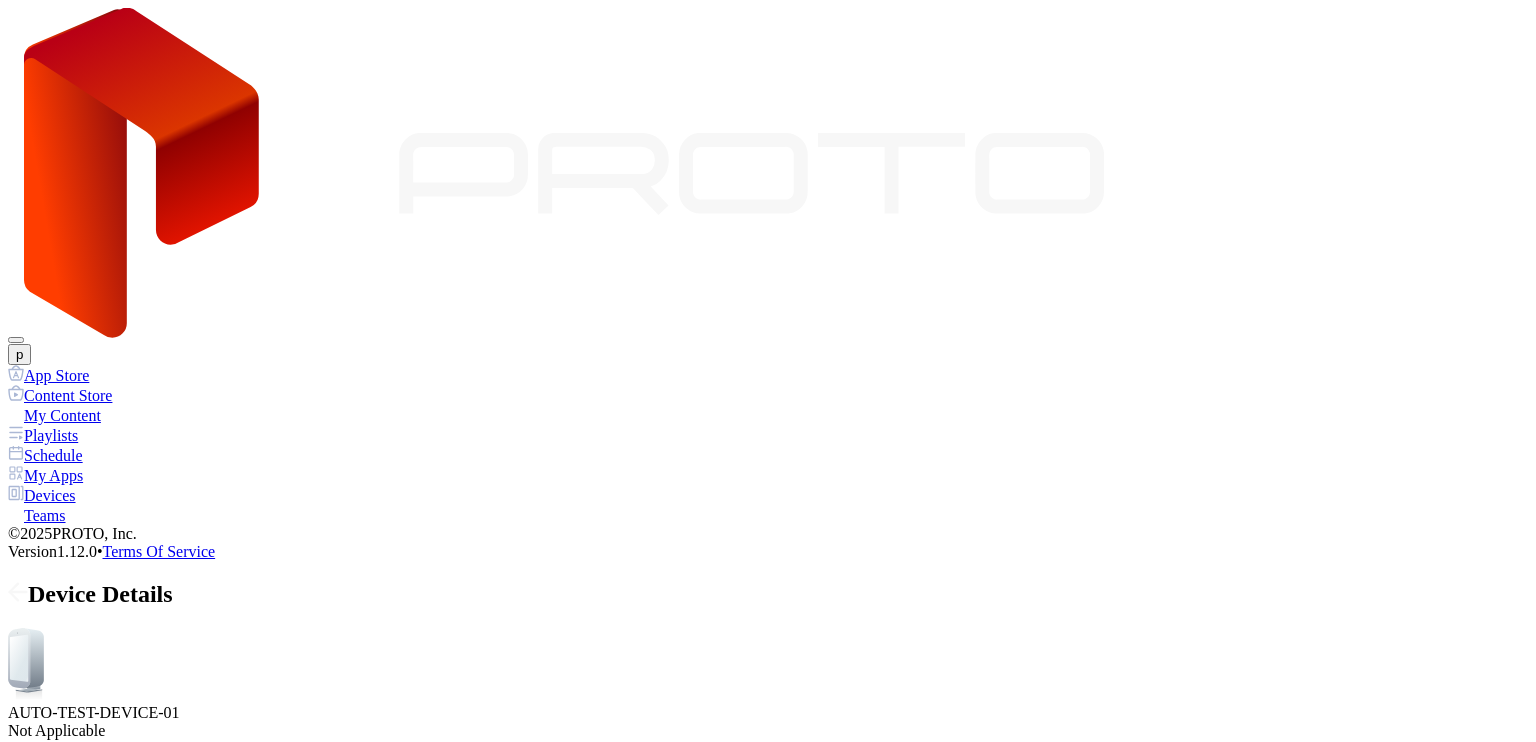 click 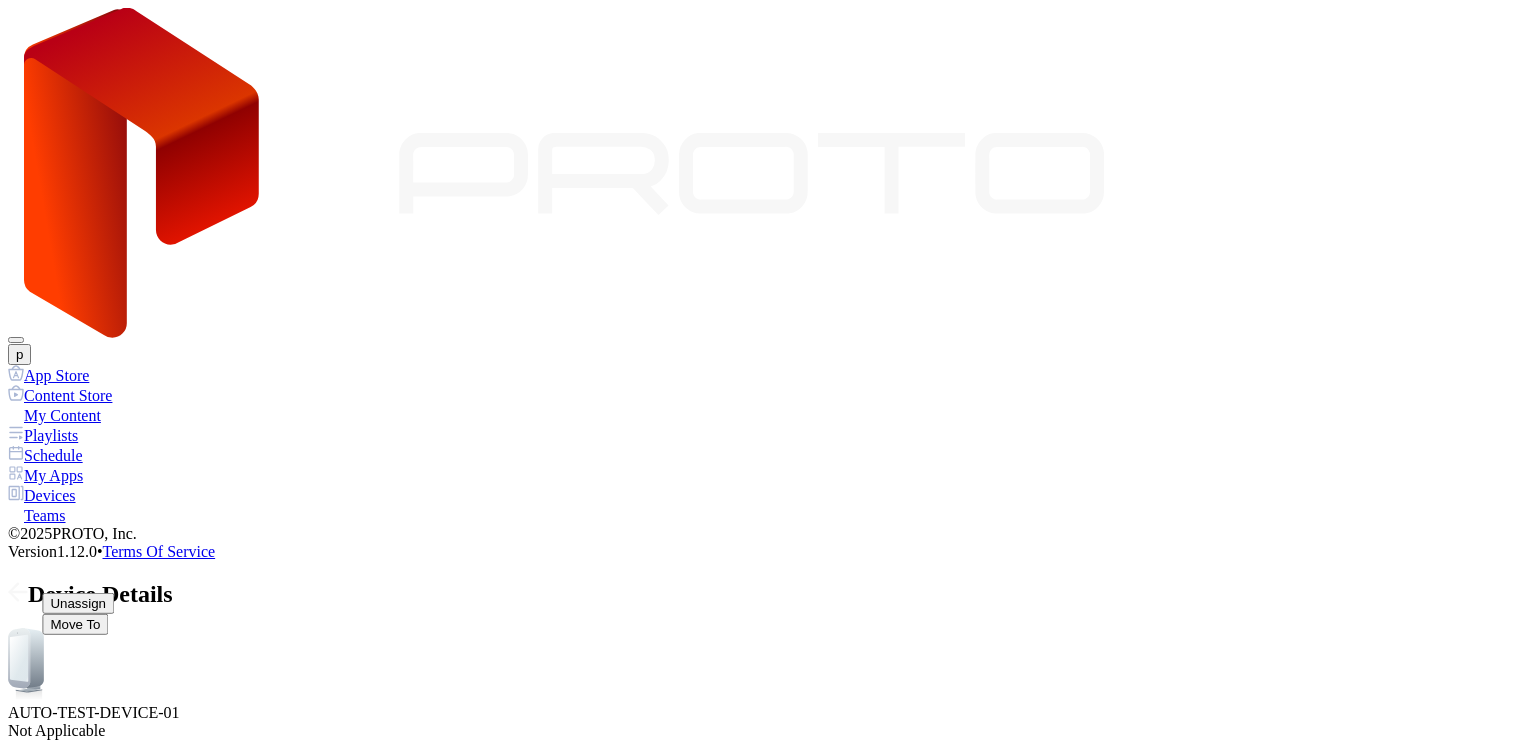 click on "Unassign" at bounding box center (78, 603) 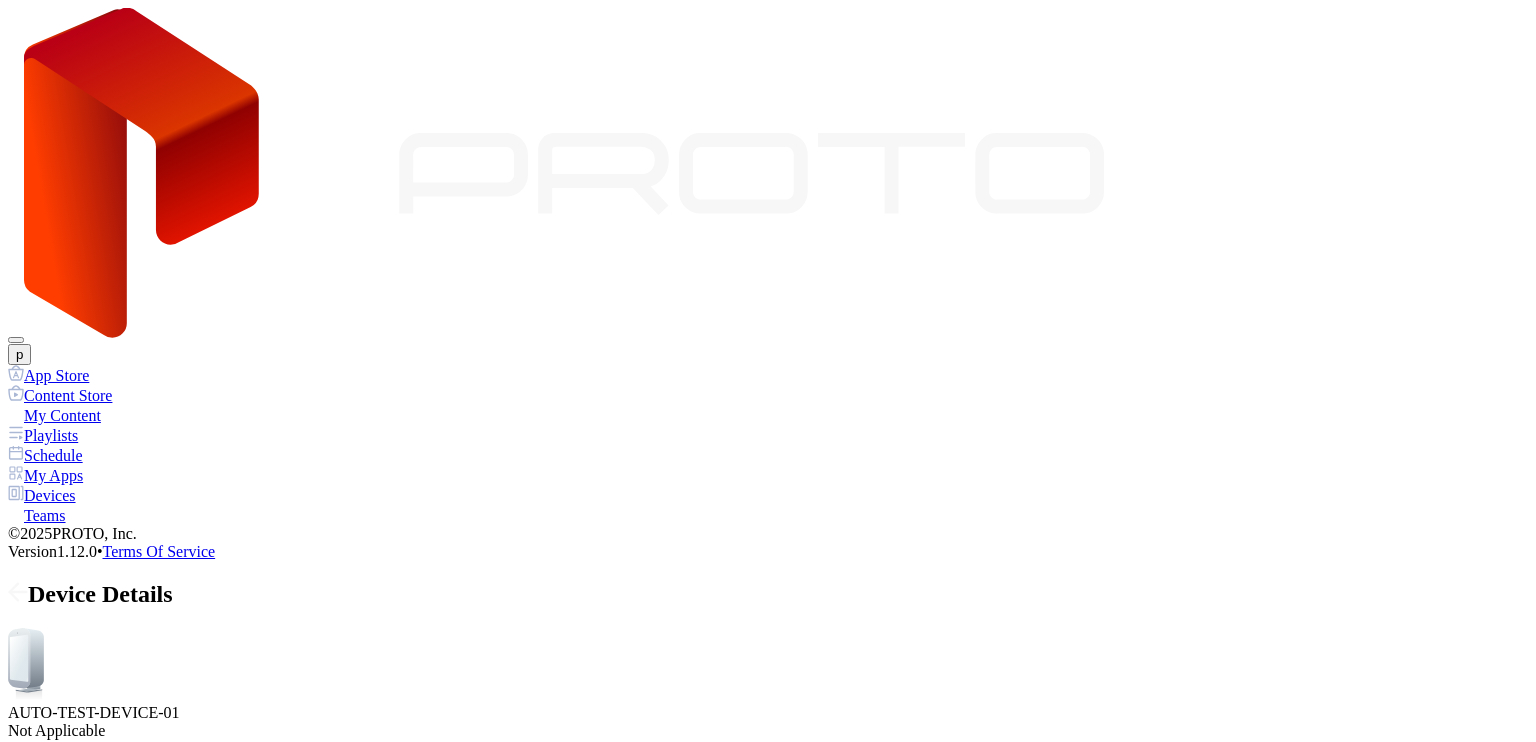 click on "Unassign" at bounding box center (102, 3280) 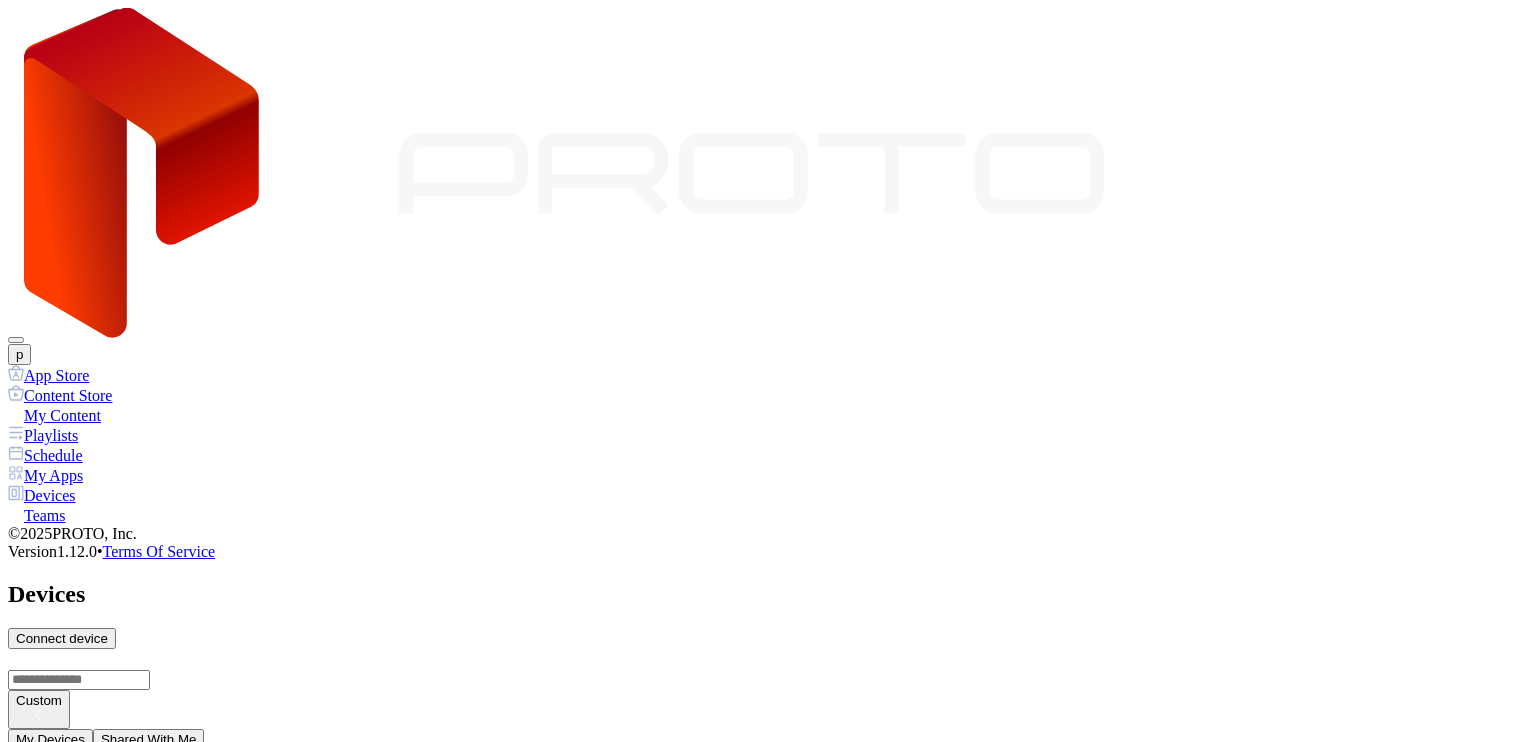 click on "Playlists" at bounding box center [768, 435] 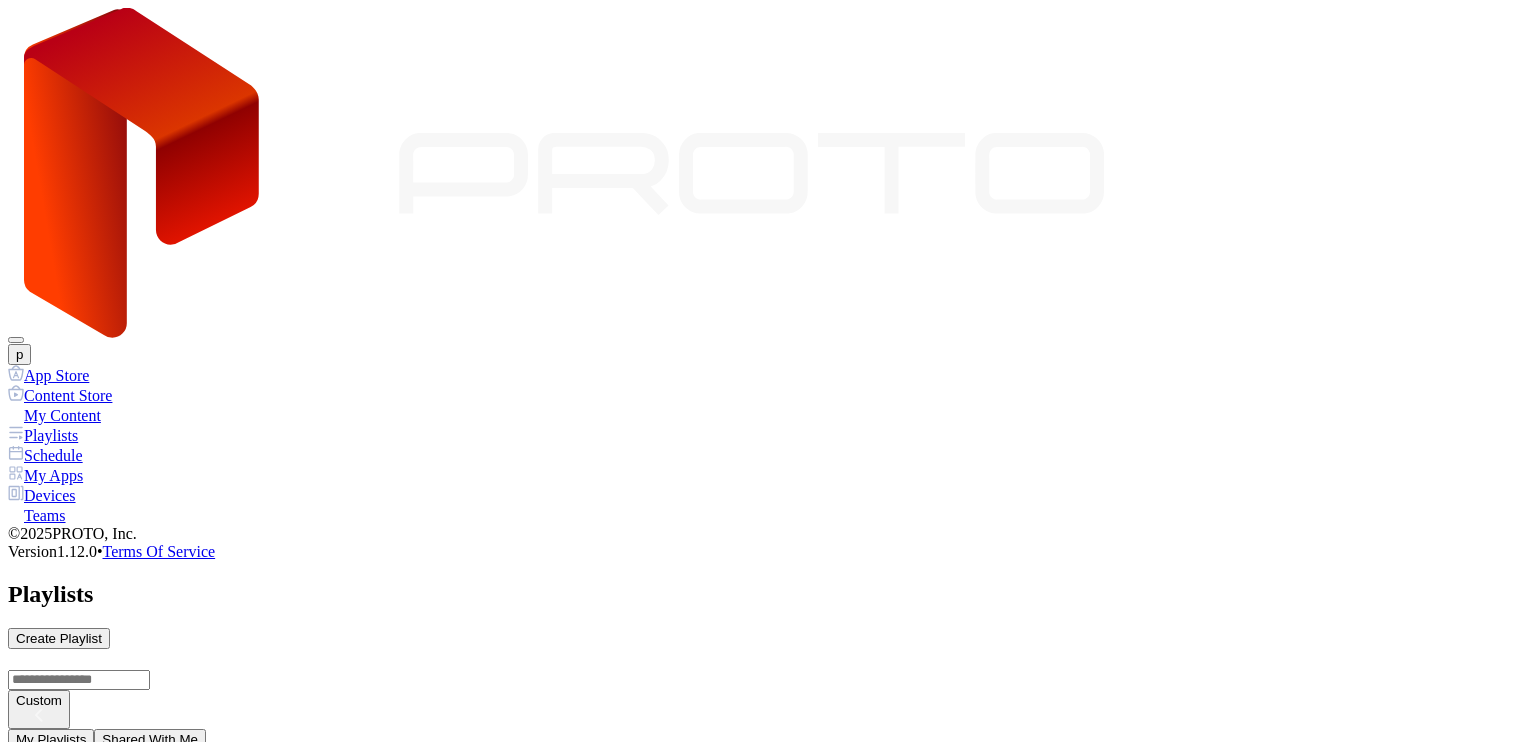 click on "Create Playlist" at bounding box center (59, 880) 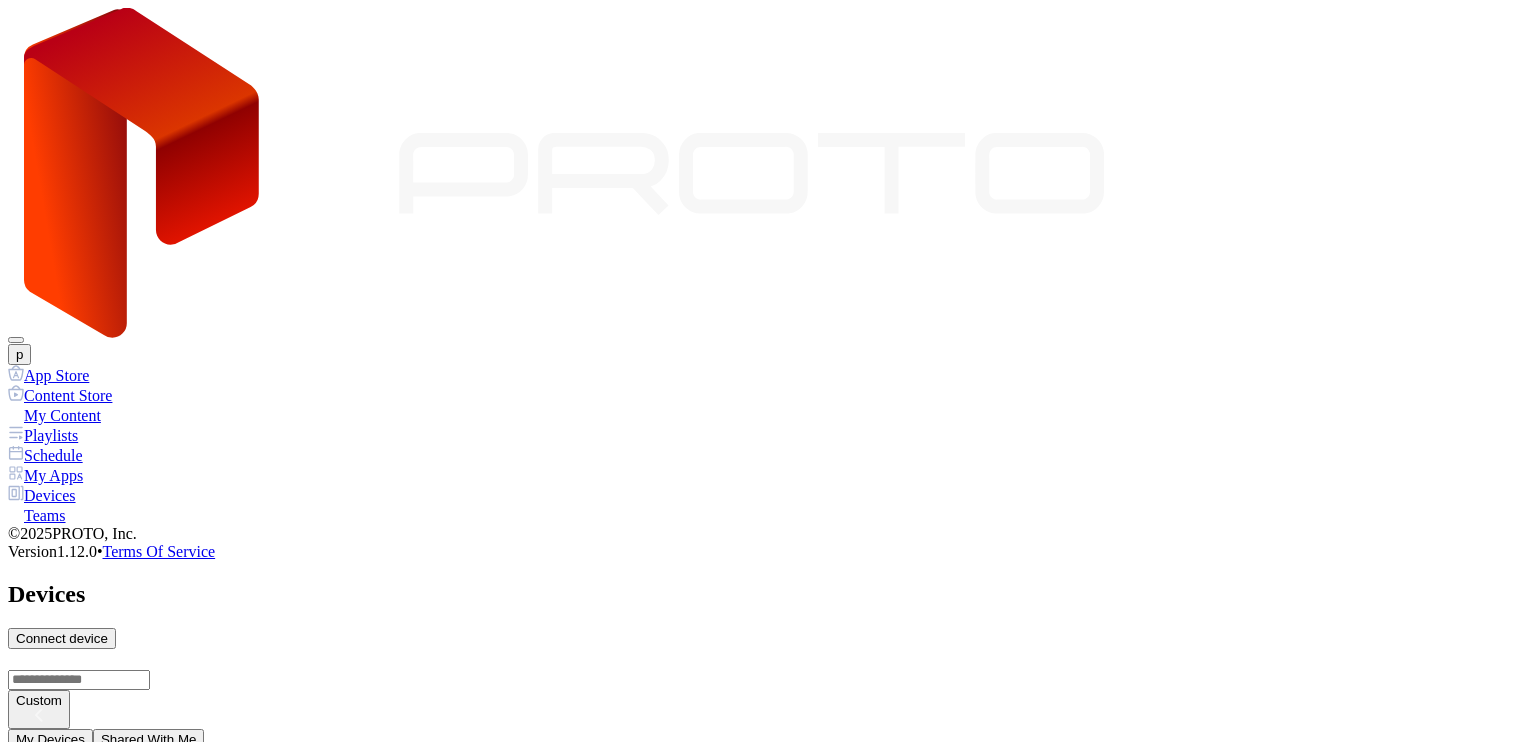 click on "AUTO-TEST-DEVICE-01" at bounding box center (768, 939) 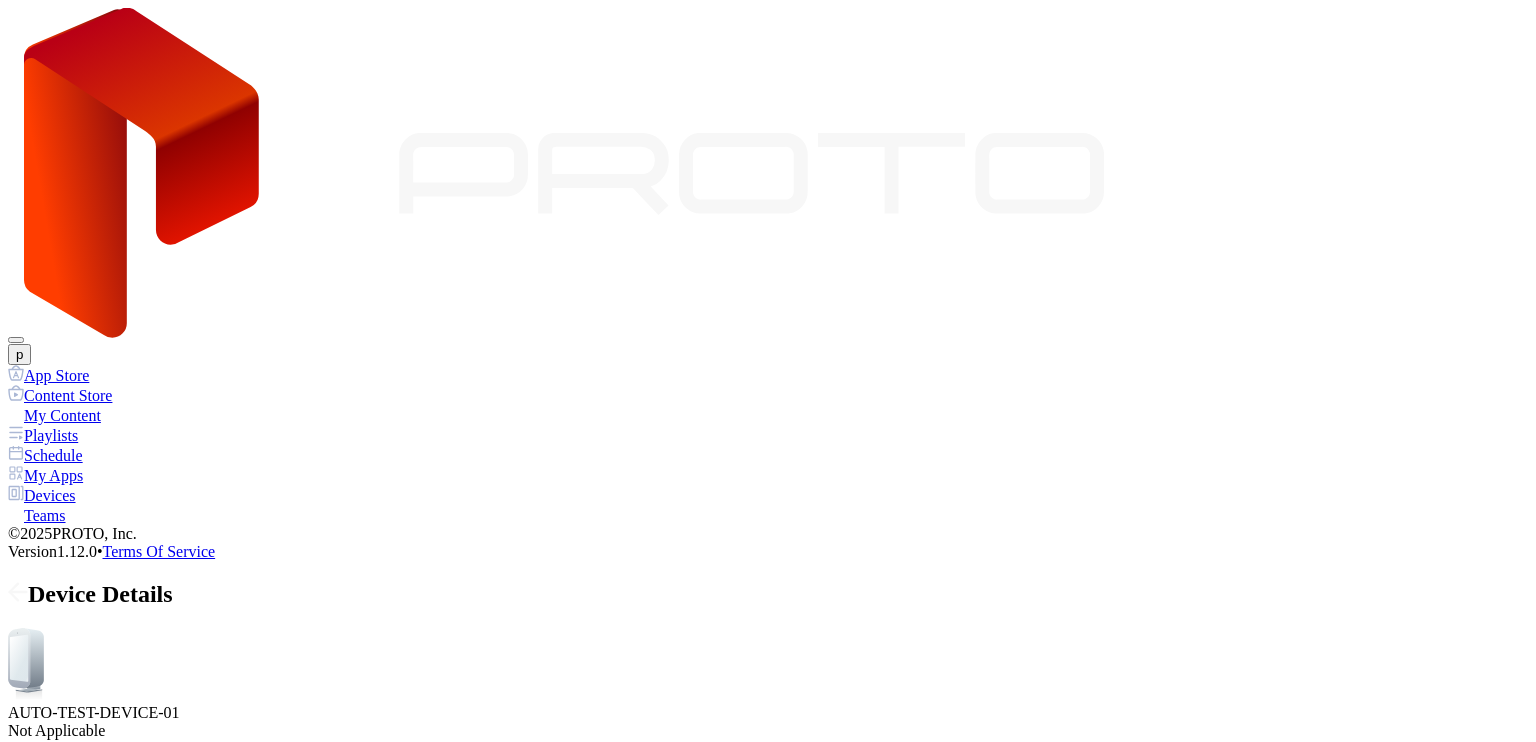 click on "Content Playlists Apps Info Settings Custom Select All 0% Downloading 00:05 0000.mp4 [DATE] 0% Downloading 00:05 applre(1).mp4 [DATE]" at bounding box center [768, 3096] 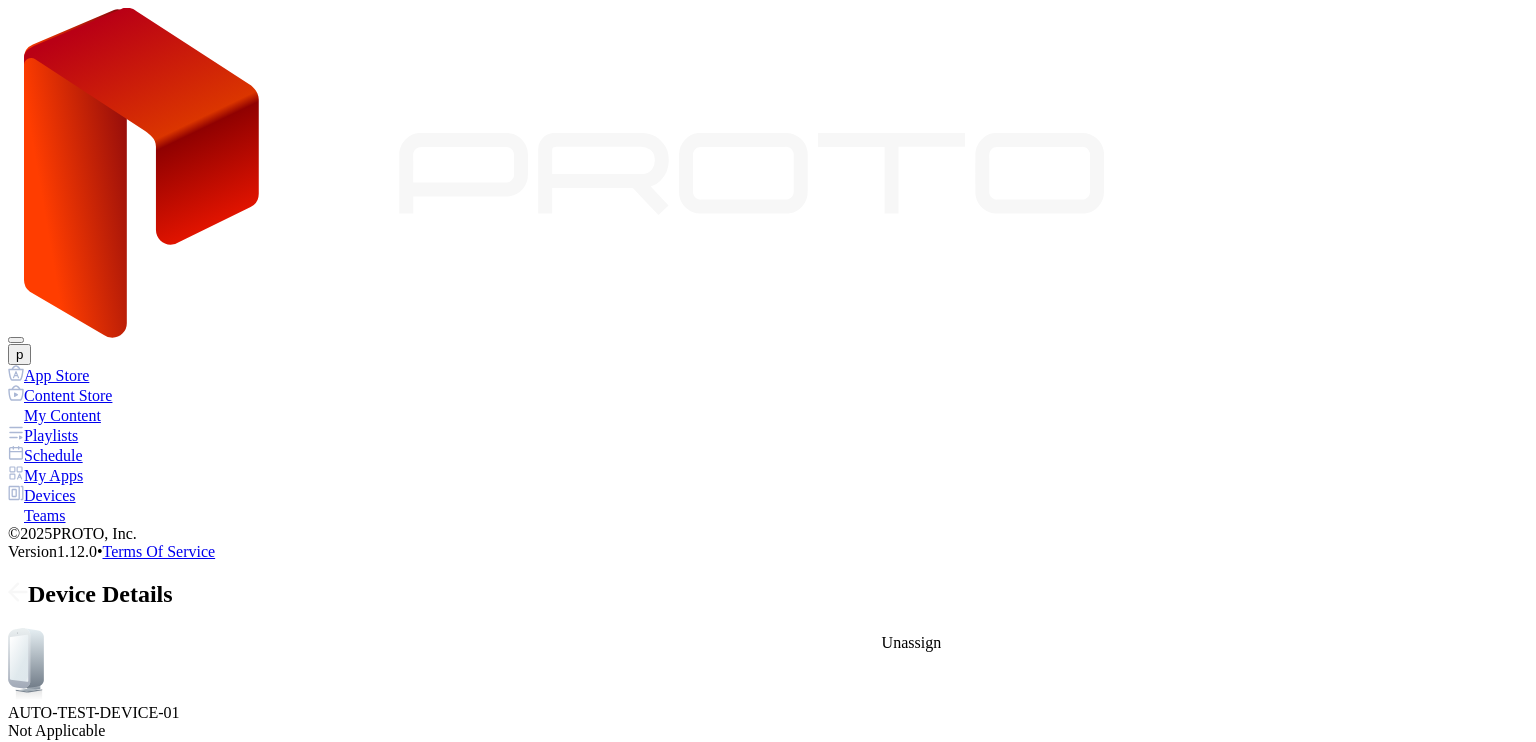 click 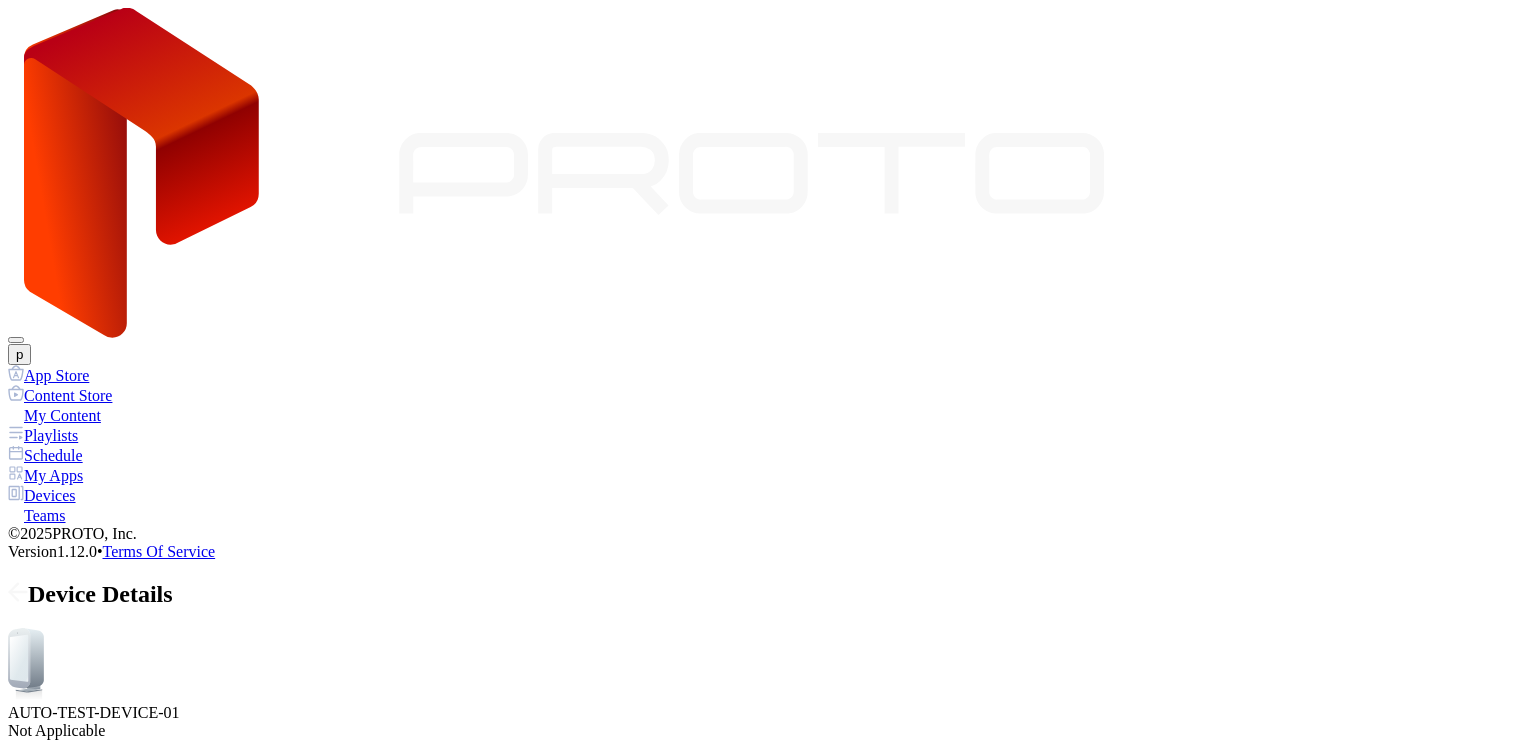 click on "Unassign" at bounding box center [102, 2915] 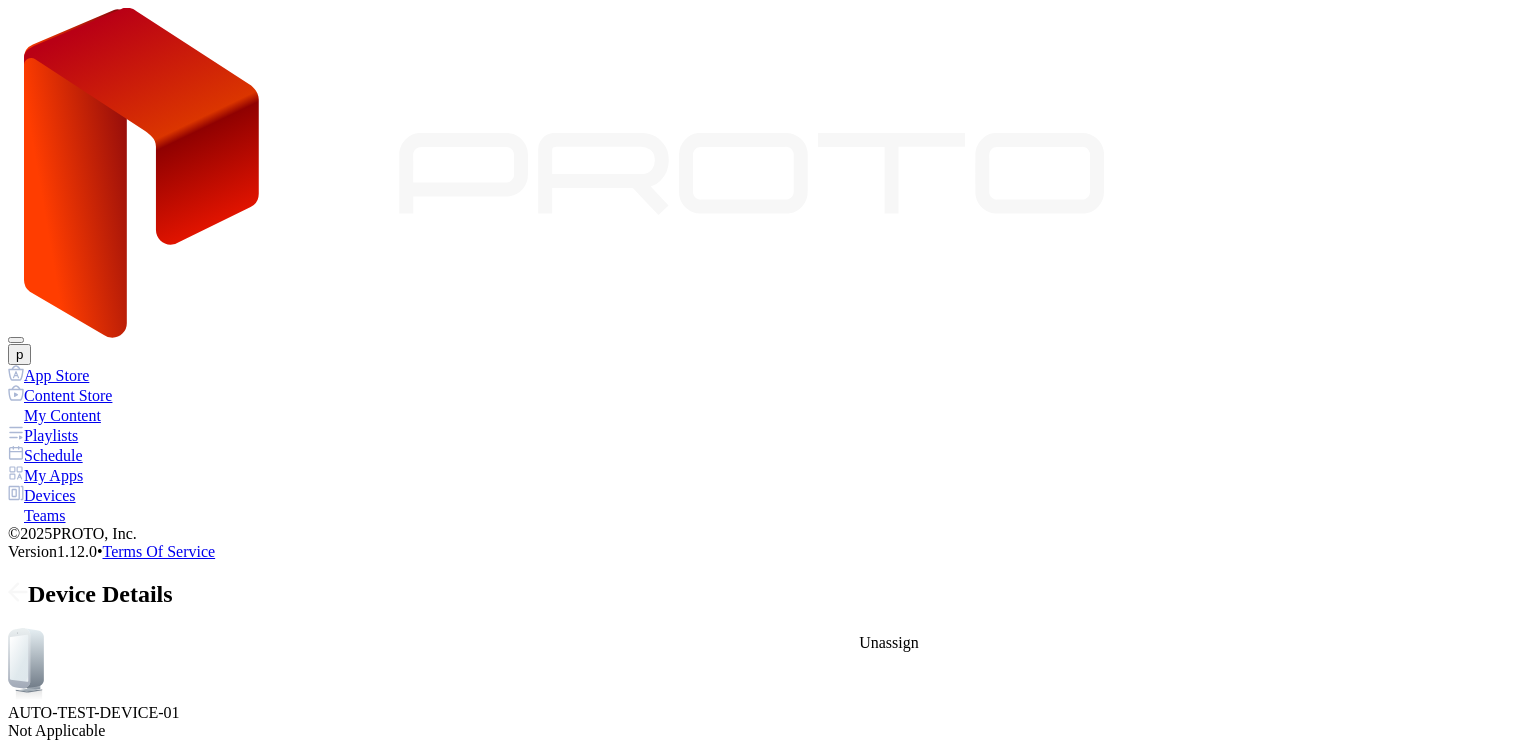 click 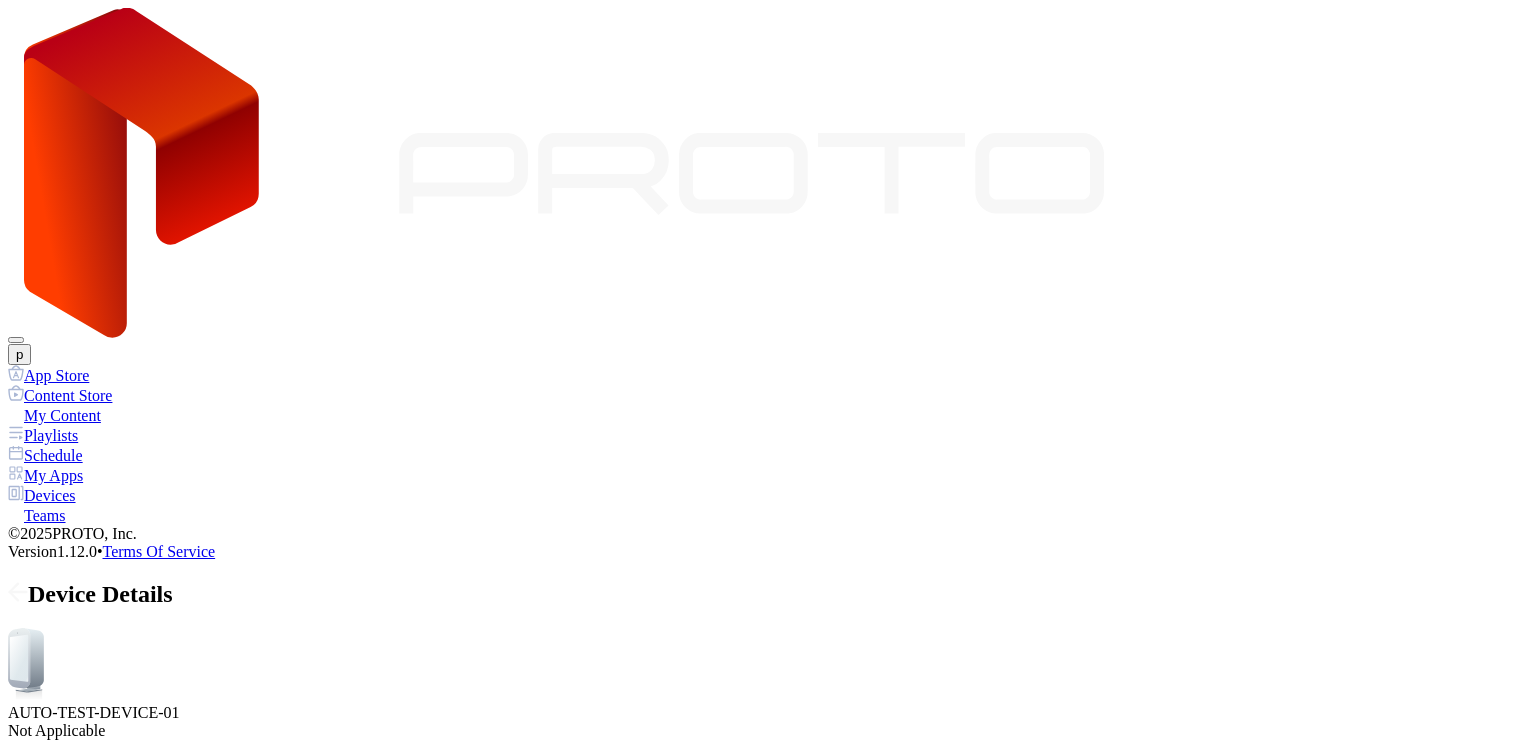 click on "Unassign" at bounding box center [102, 5514] 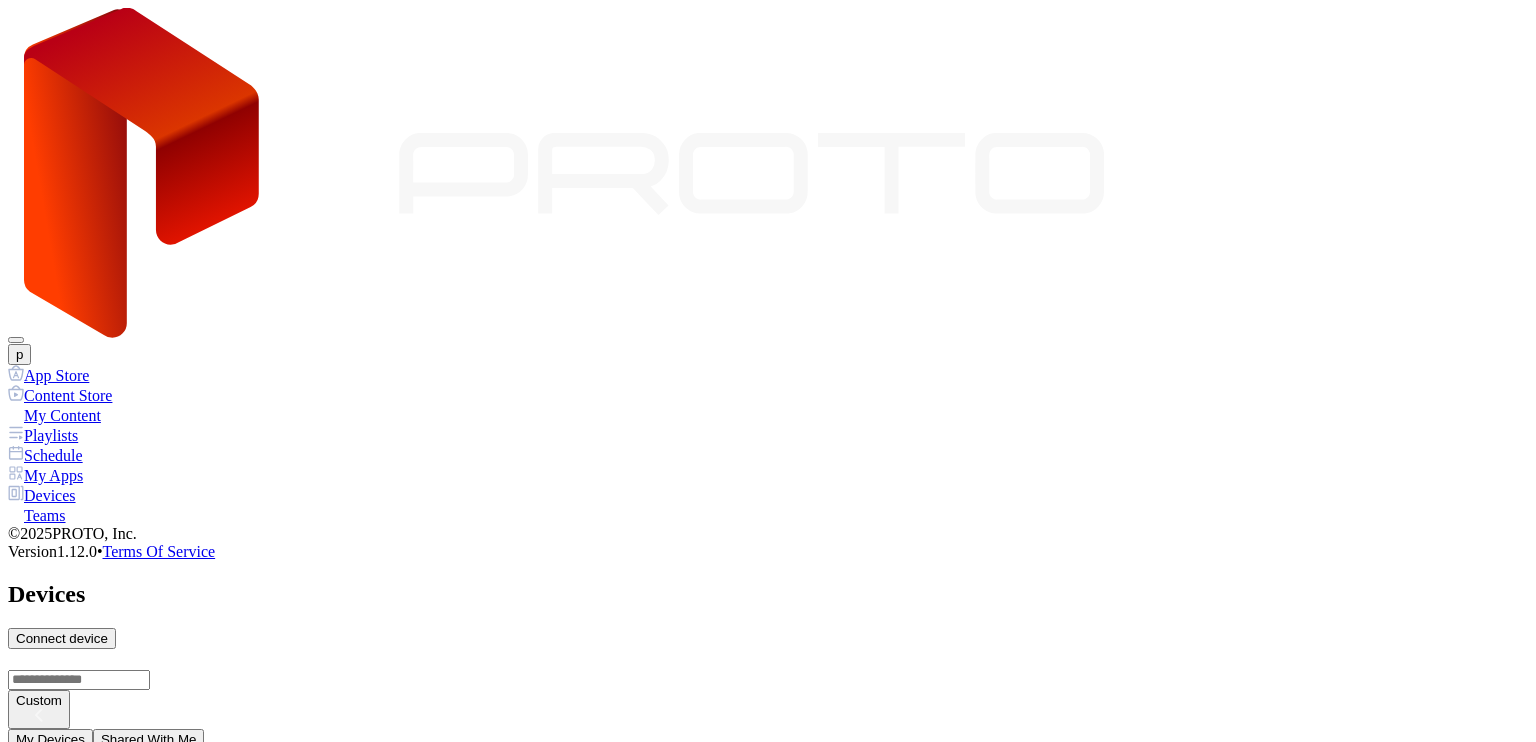 click on "p" at bounding box center (19, 354) 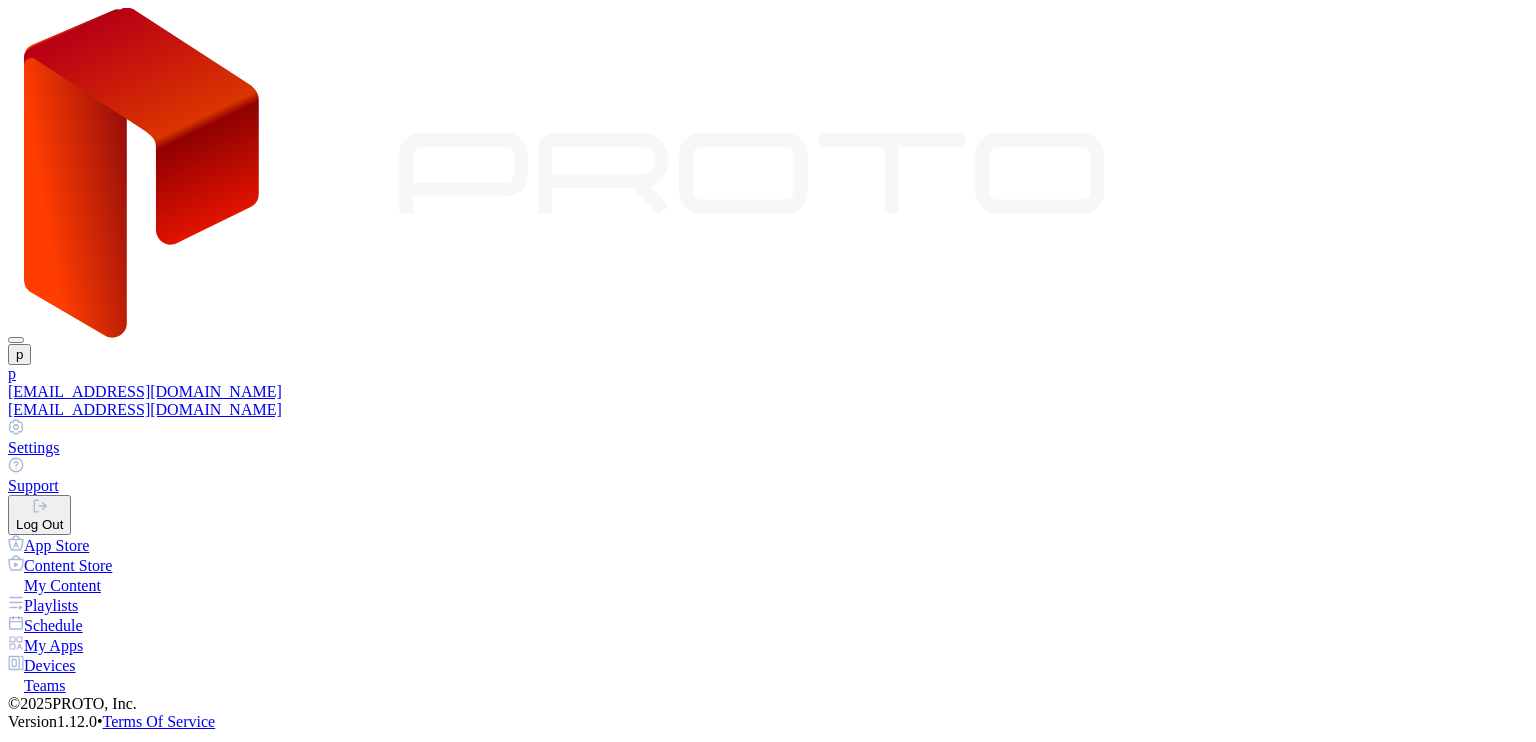click on "Log Out" at bounding box center (39, 515) 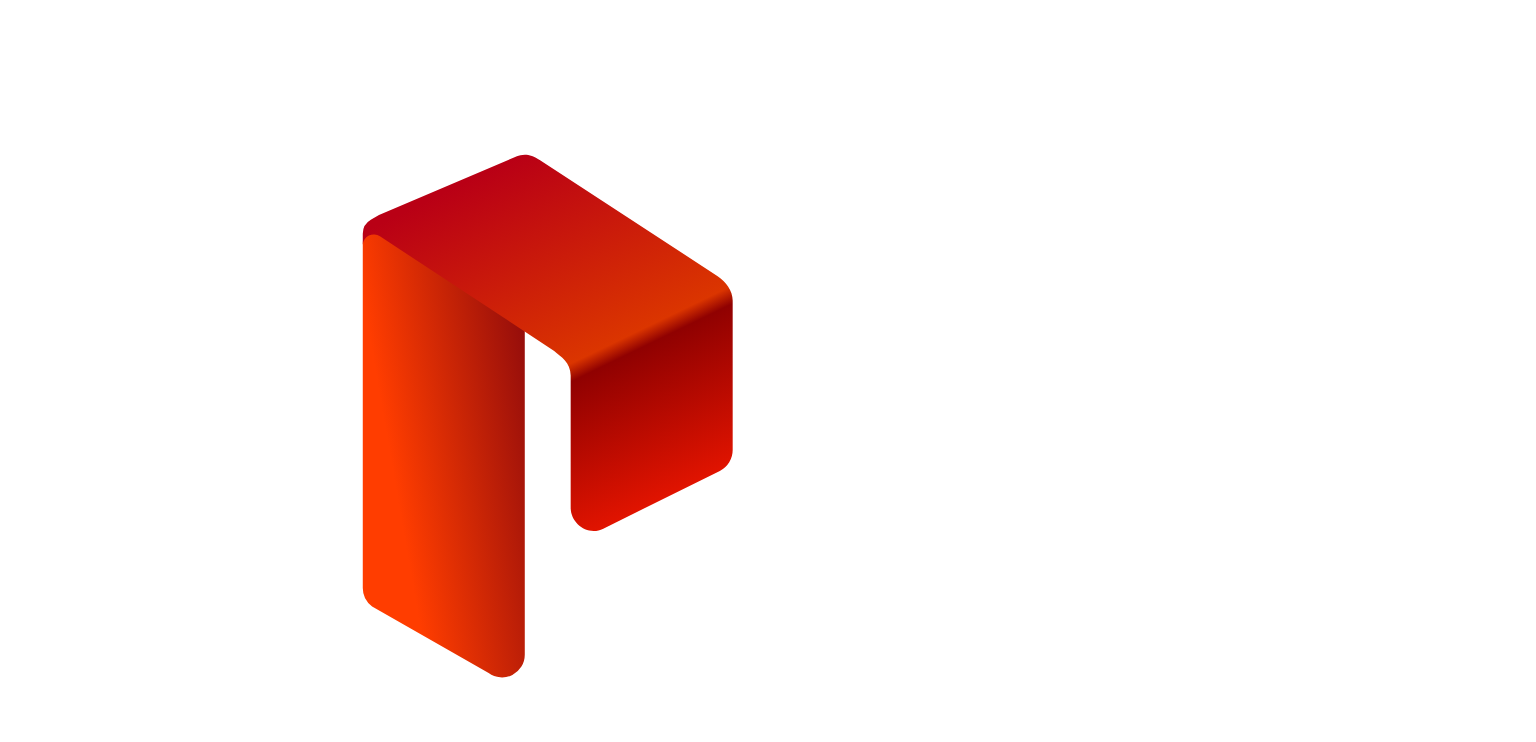 click on "**********" at bounding box center (79, 1206) 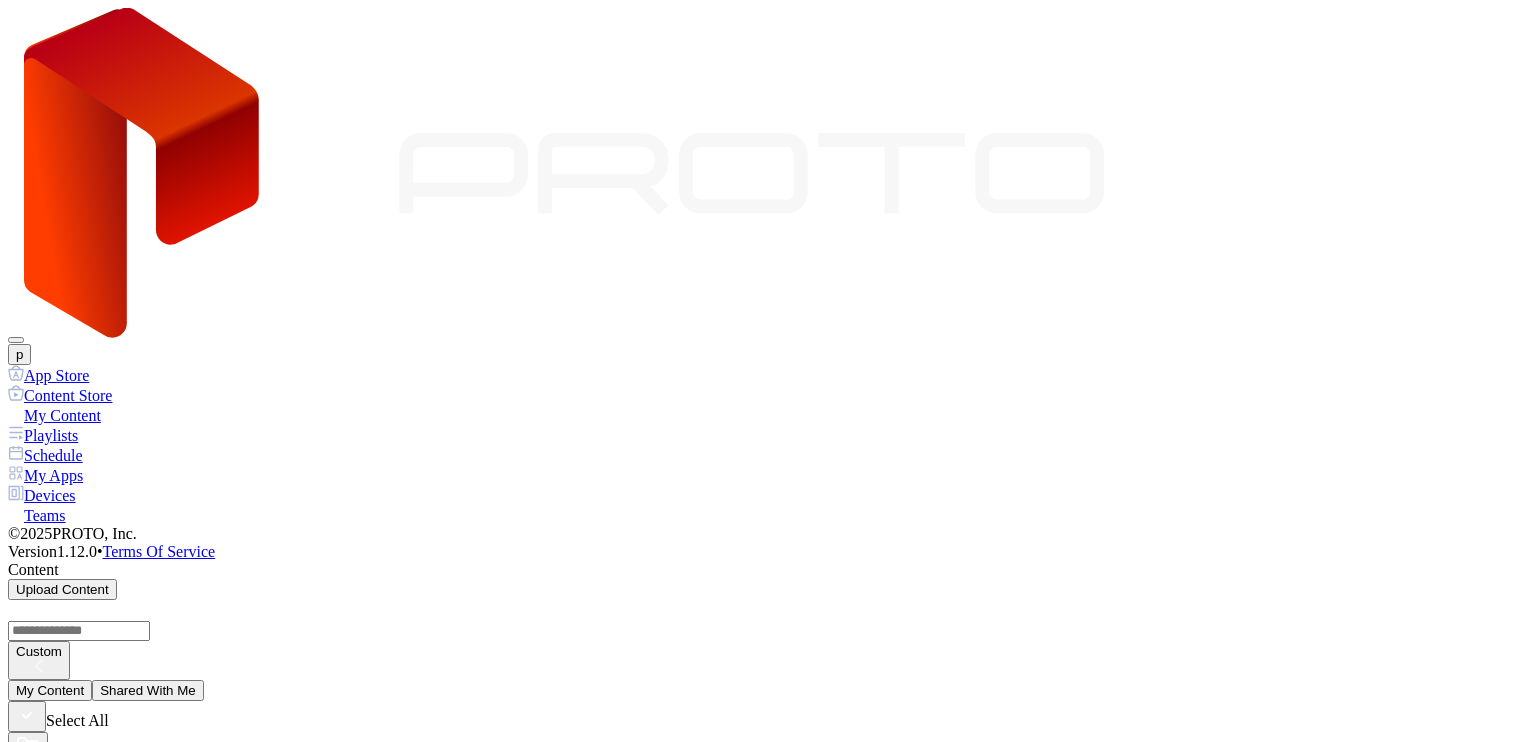 click on "Playlists" at bounding box center (768, 435) 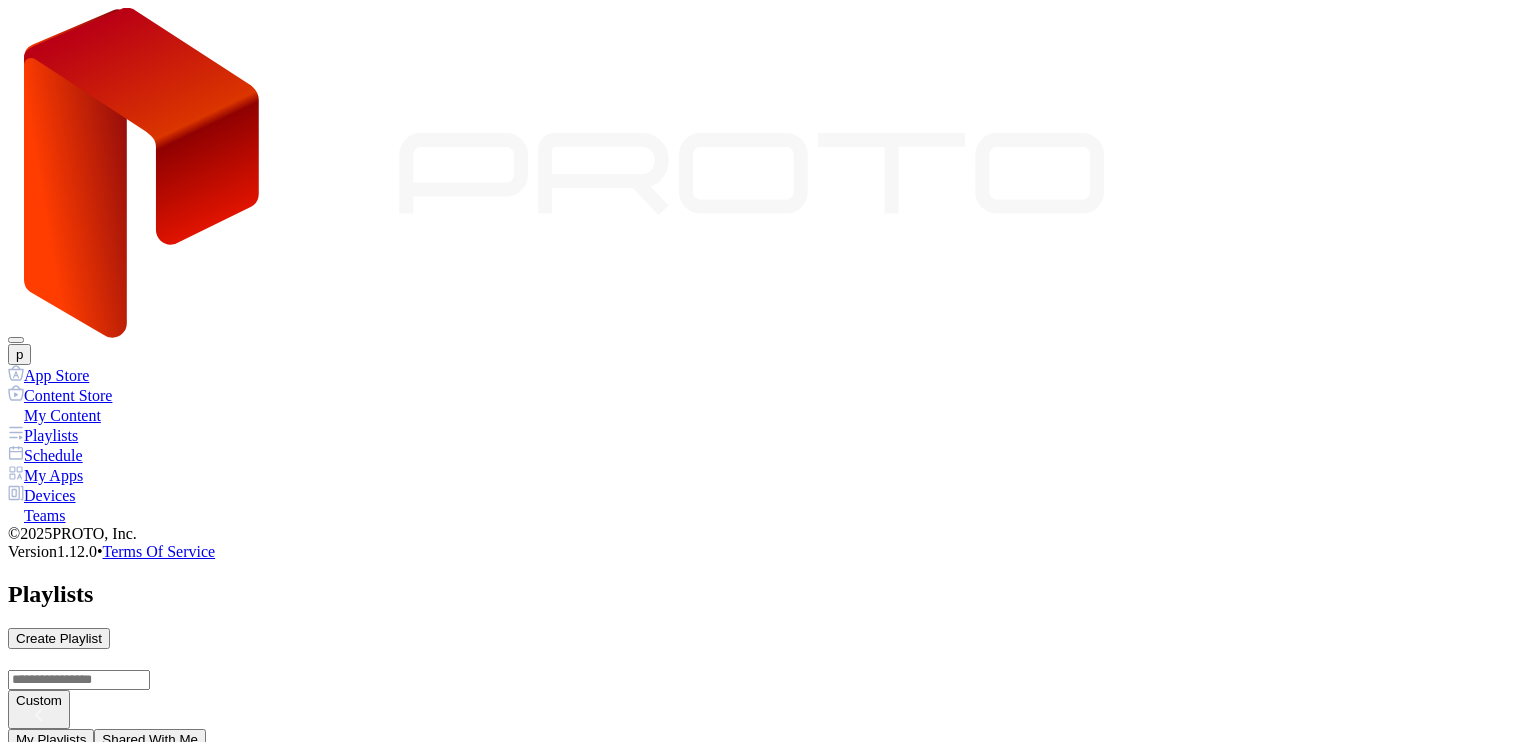 click on "Devices" at bounding box center [768, 495] 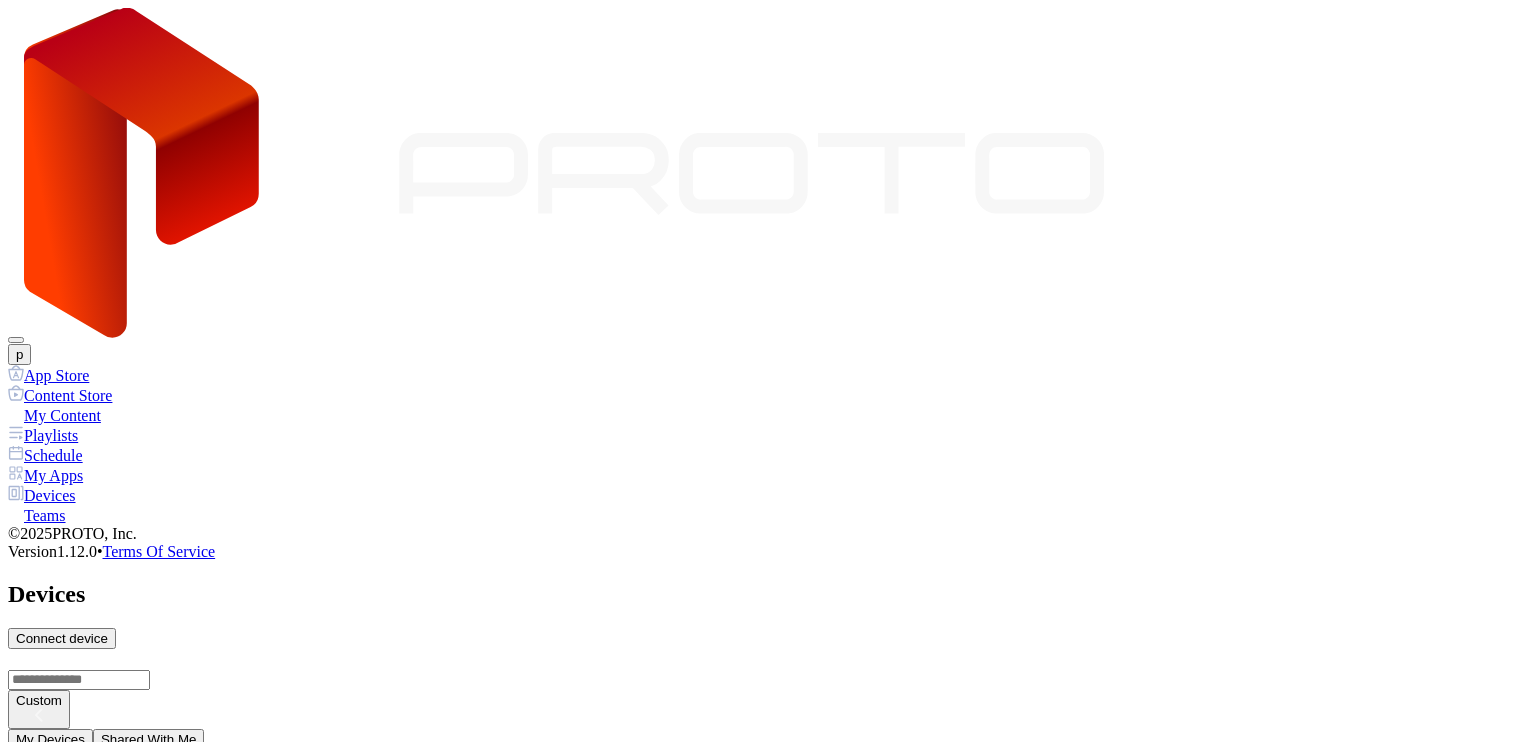 click on "Teams" at bounding box center [768, 515] 